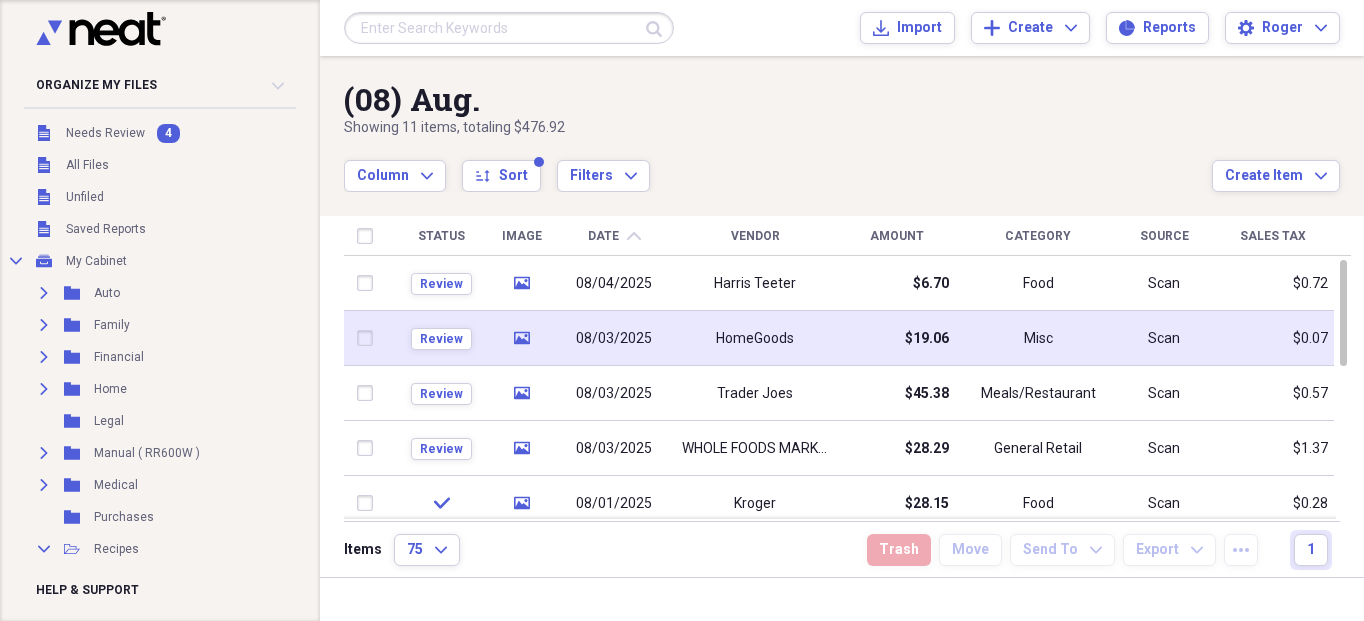 scroll, scrollTop: 0, scrollLeft: 0, axis: both 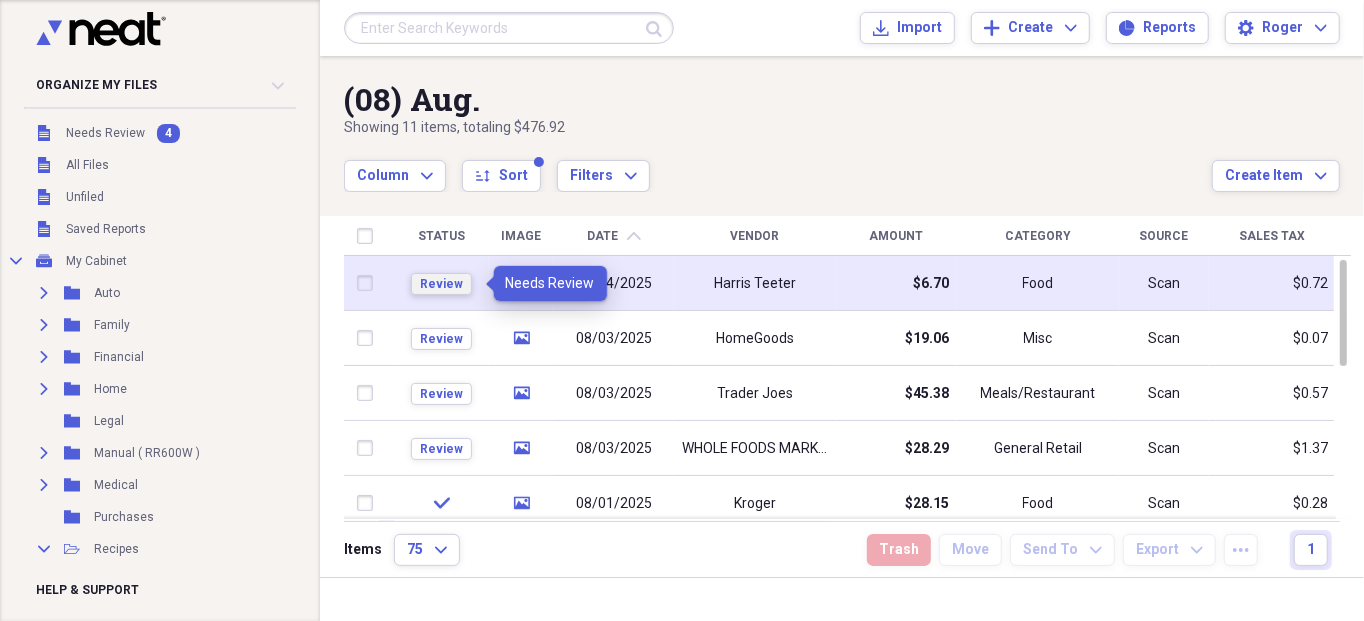 click on "Review" at bounding box center [441, 284] 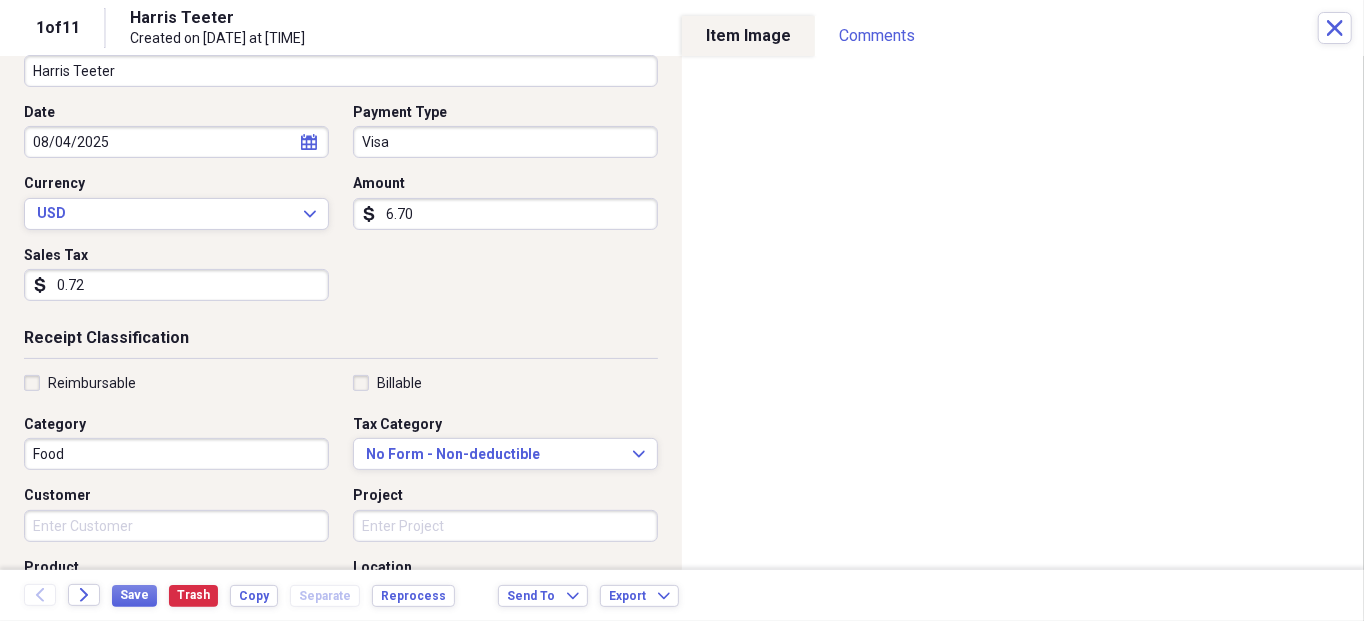 scroll, scrollTop: 200, scrollLeft: 0, axis: vertical 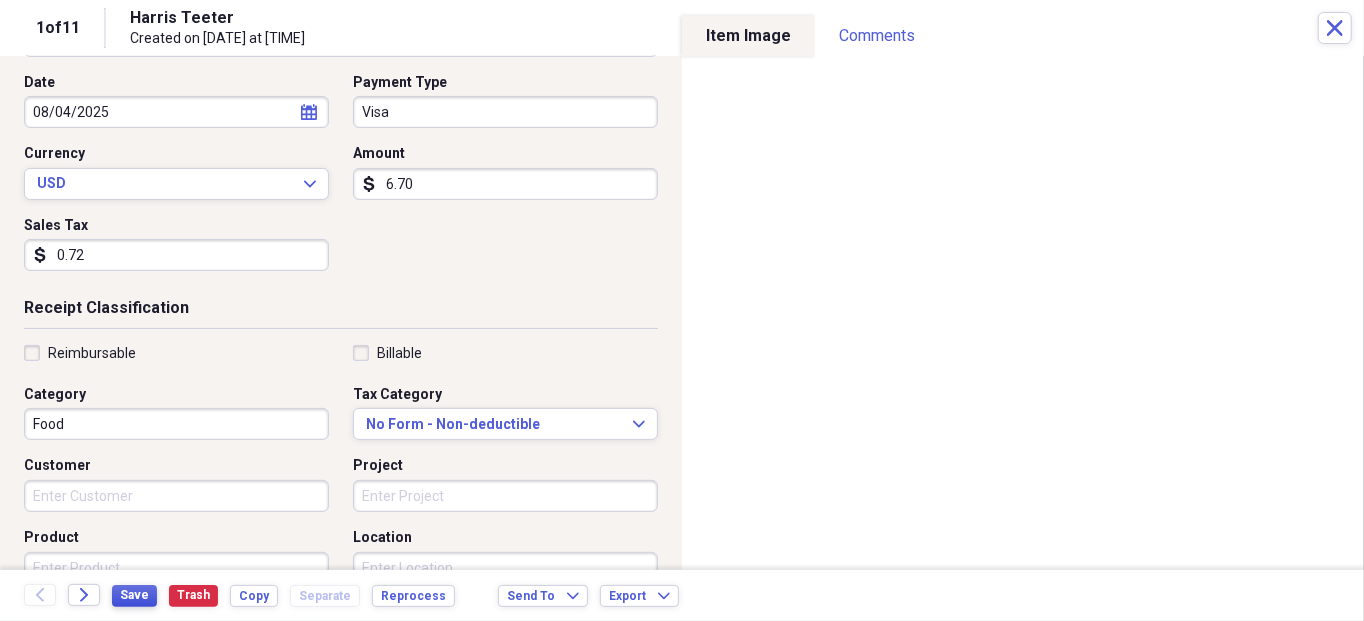 click on "Save" at bounding box center (134, 595) 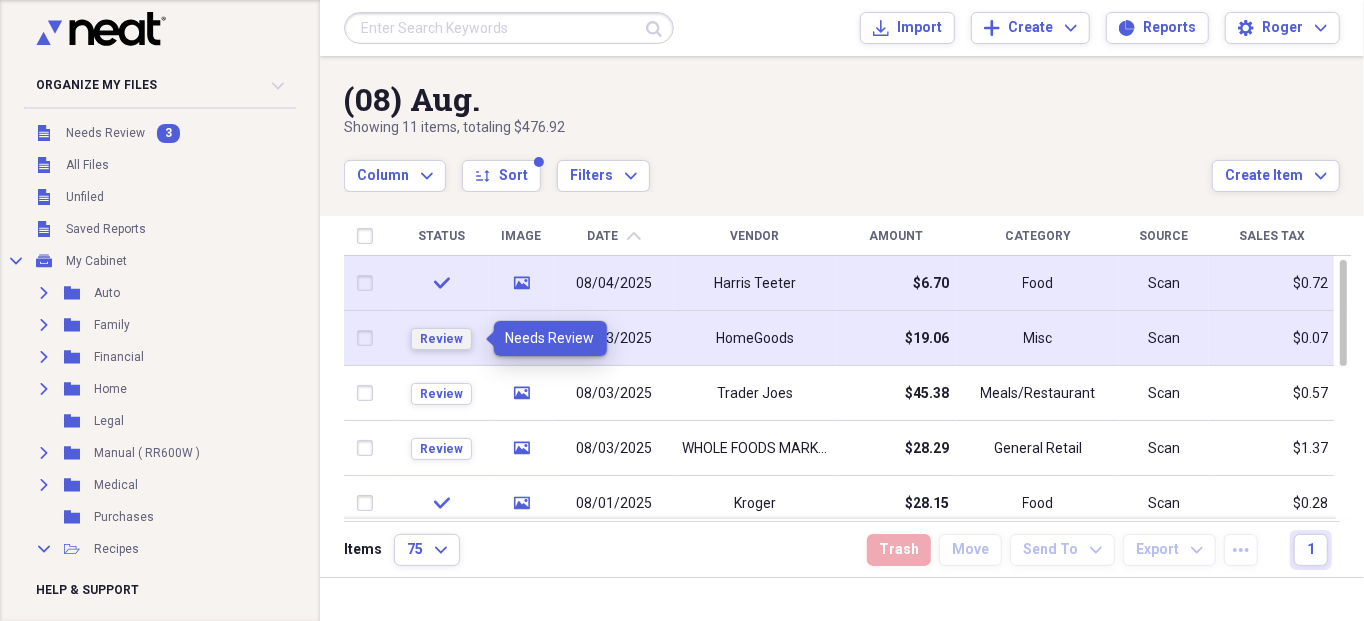 click on "Review" at bounding box center (441, 339) 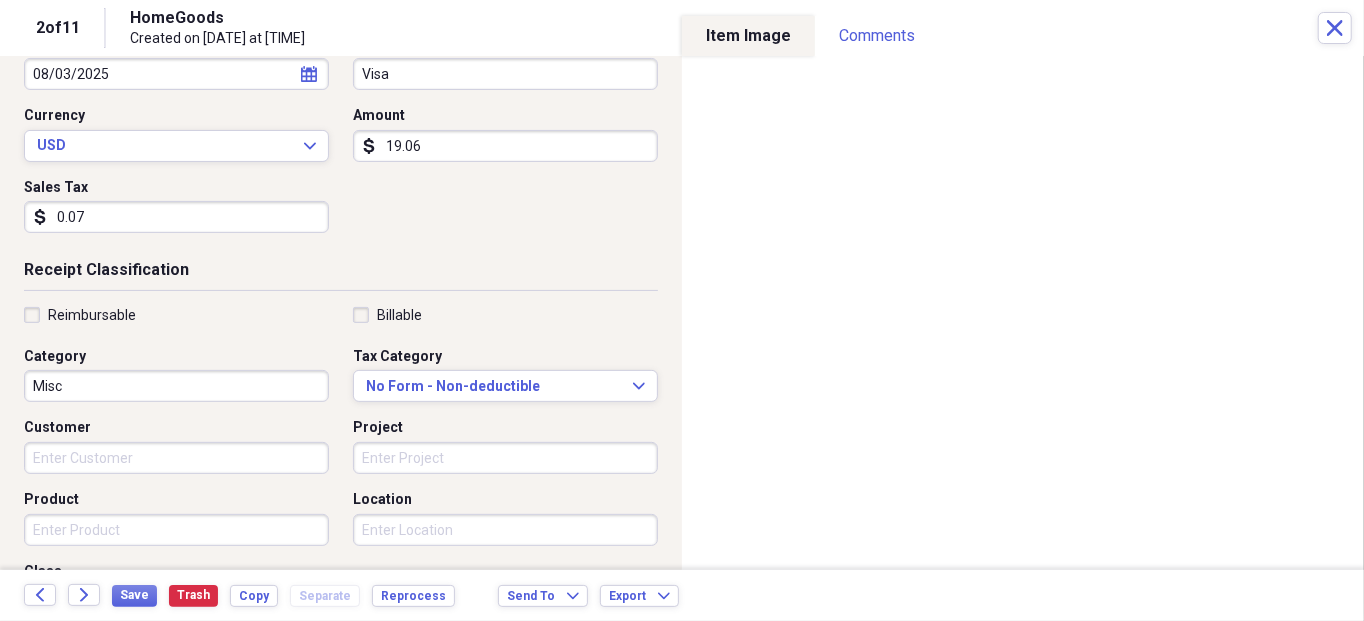 scroll, scrollTop: 300, scrollLeft: 0, axis: vertical 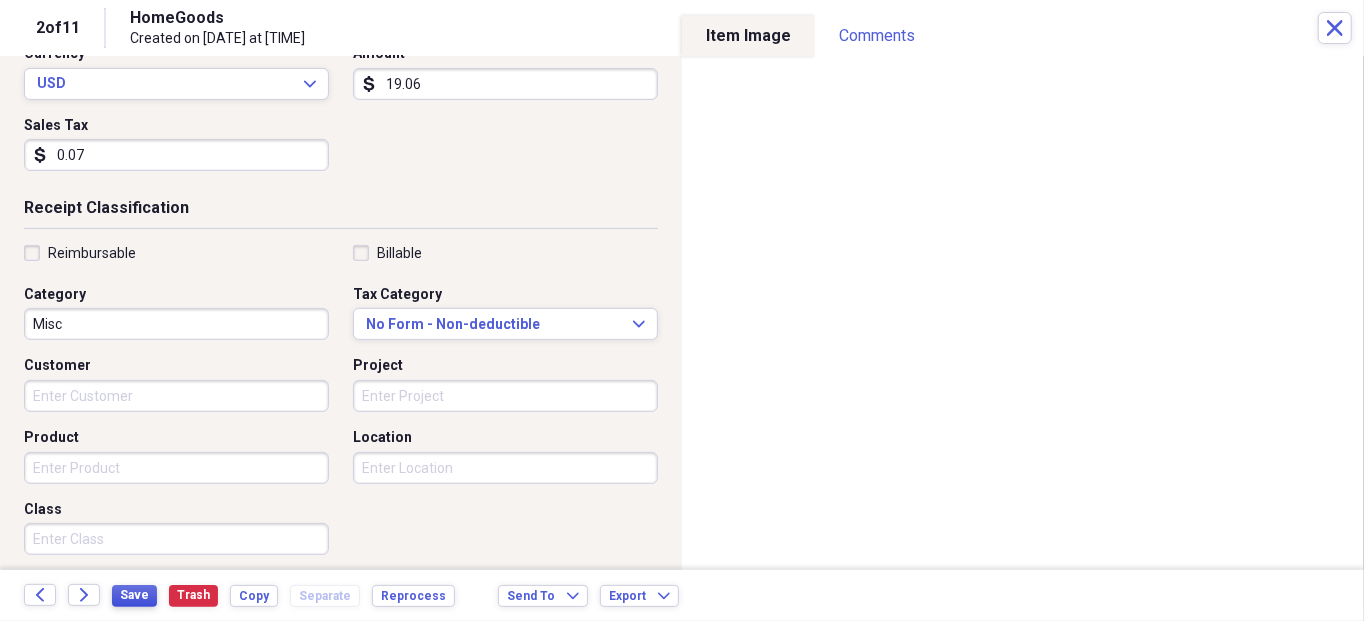 click on "Save" at bounding box center (134, 595) 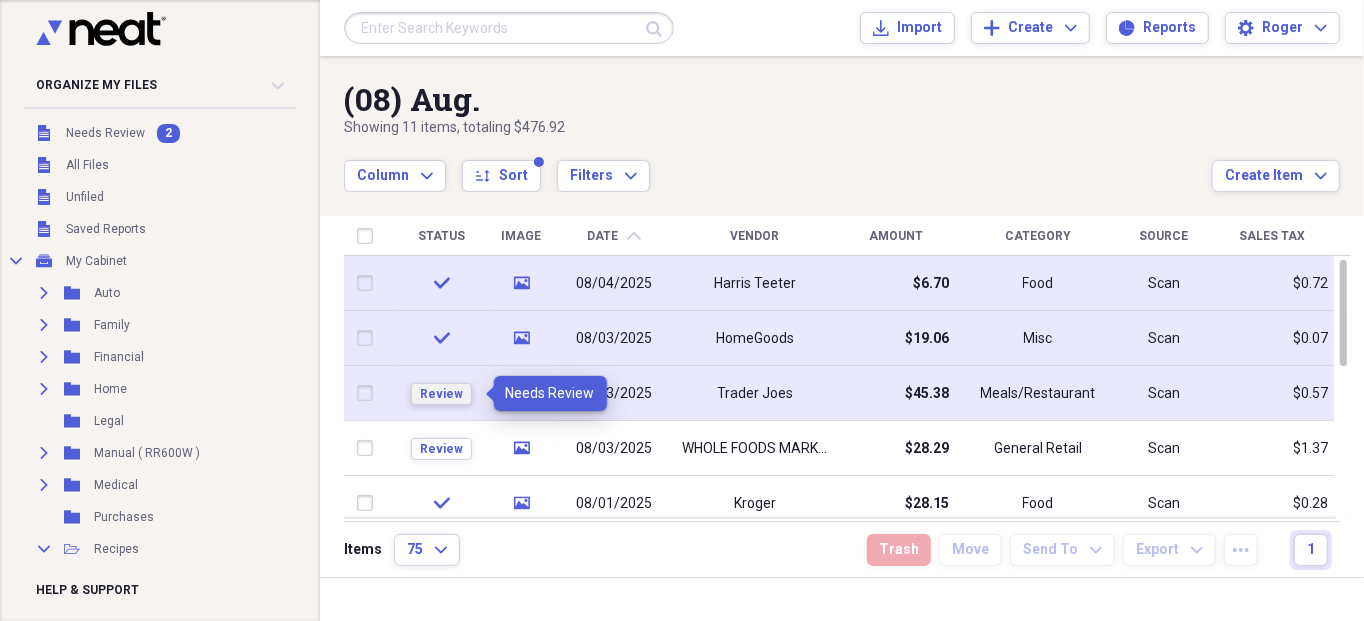 click on "Review" at bounding box center [441, 394] 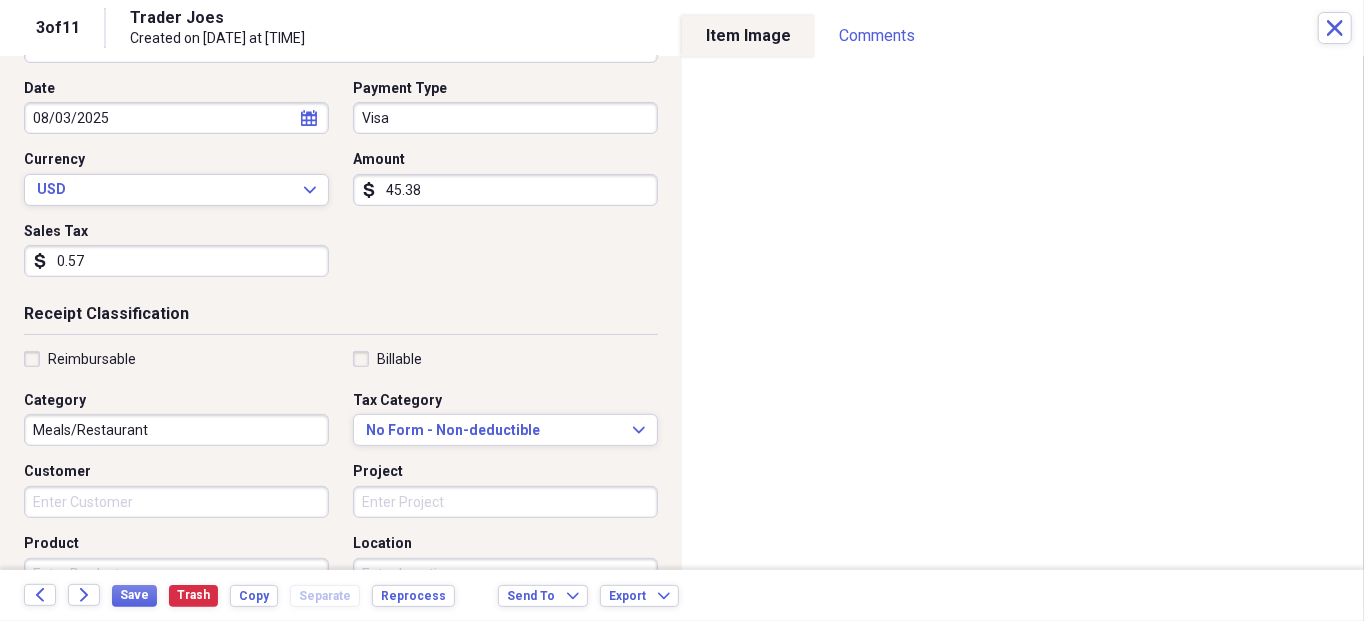 scroll, scrollTop: 200, scrollLeft: 0, axis: vertical 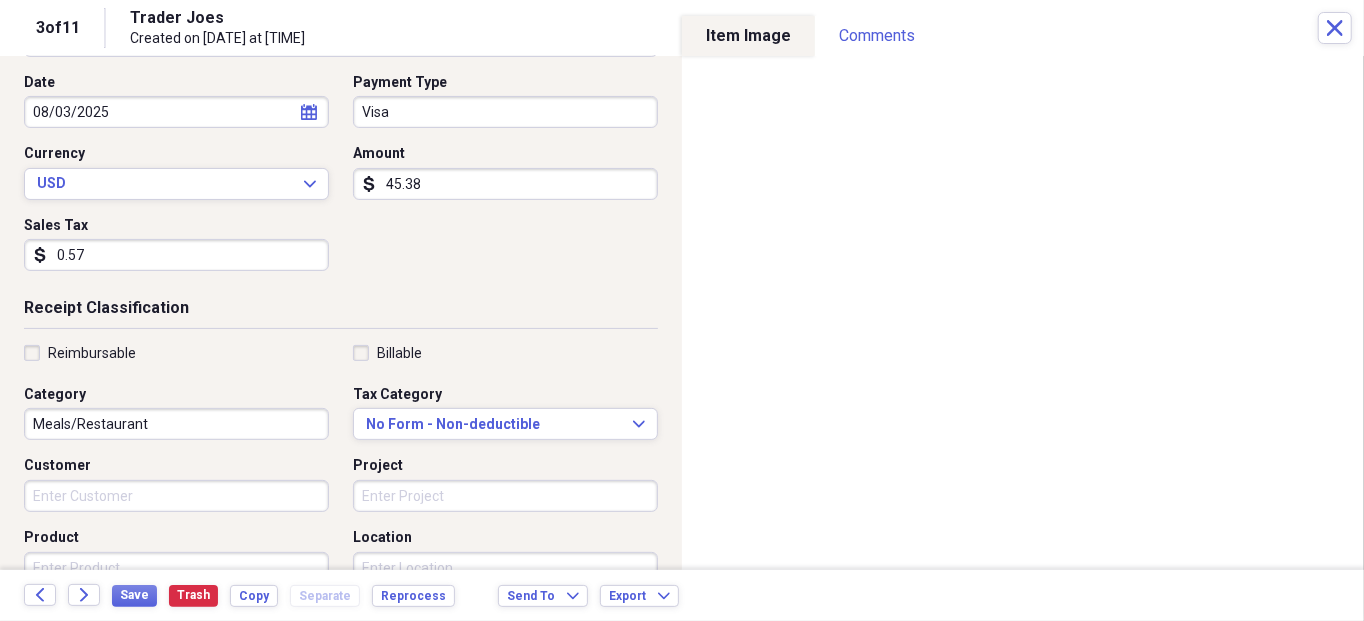 click on "Meals/Restaurant" at bounding box center [176, 424] 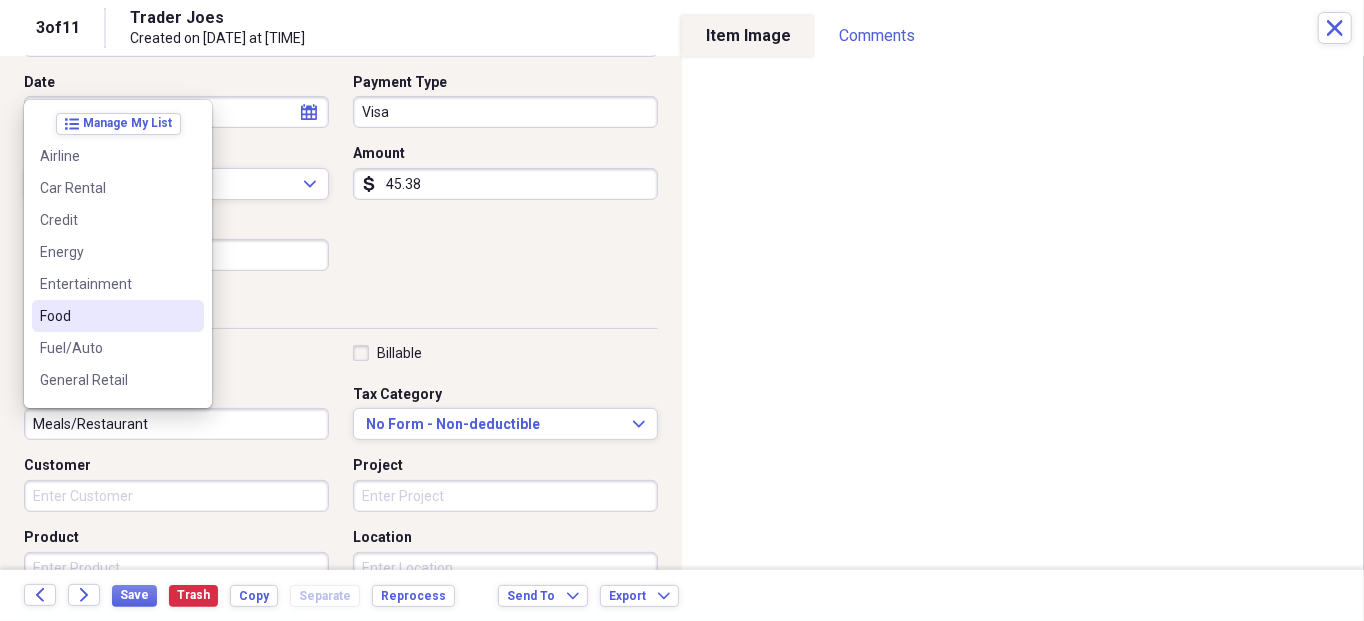 click on "Food" at bounding box center [106, 316] 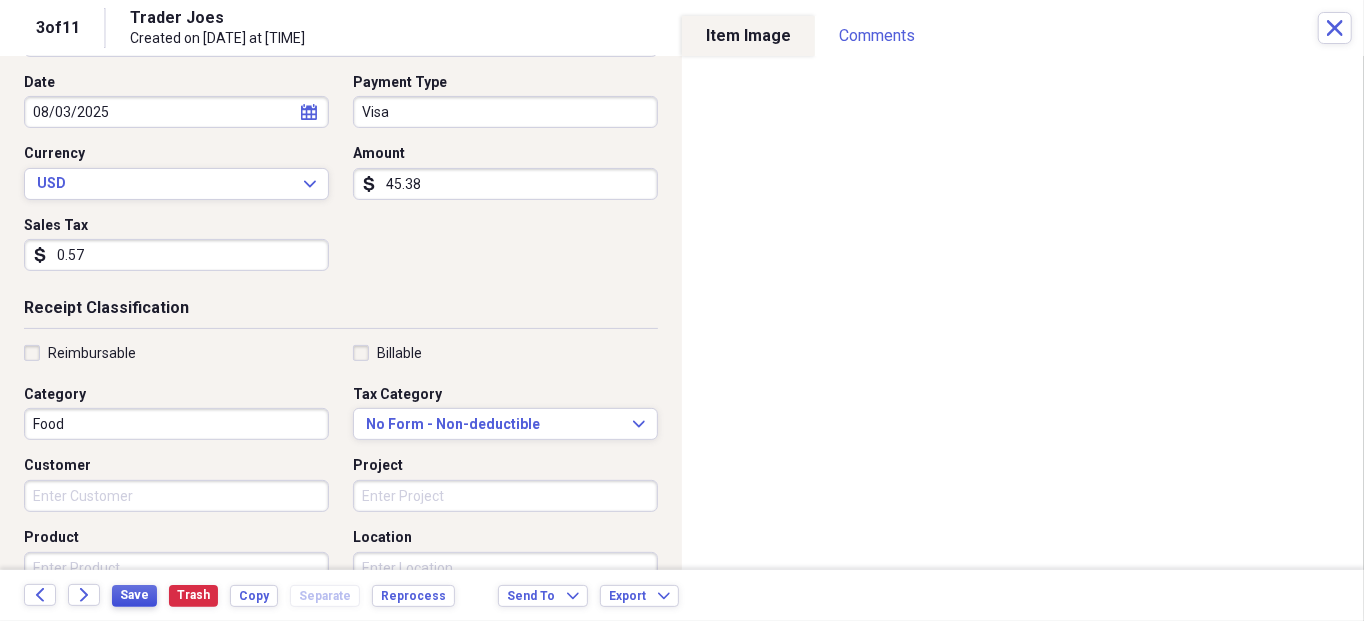 click on "Save" at bounding box center (134, 595) 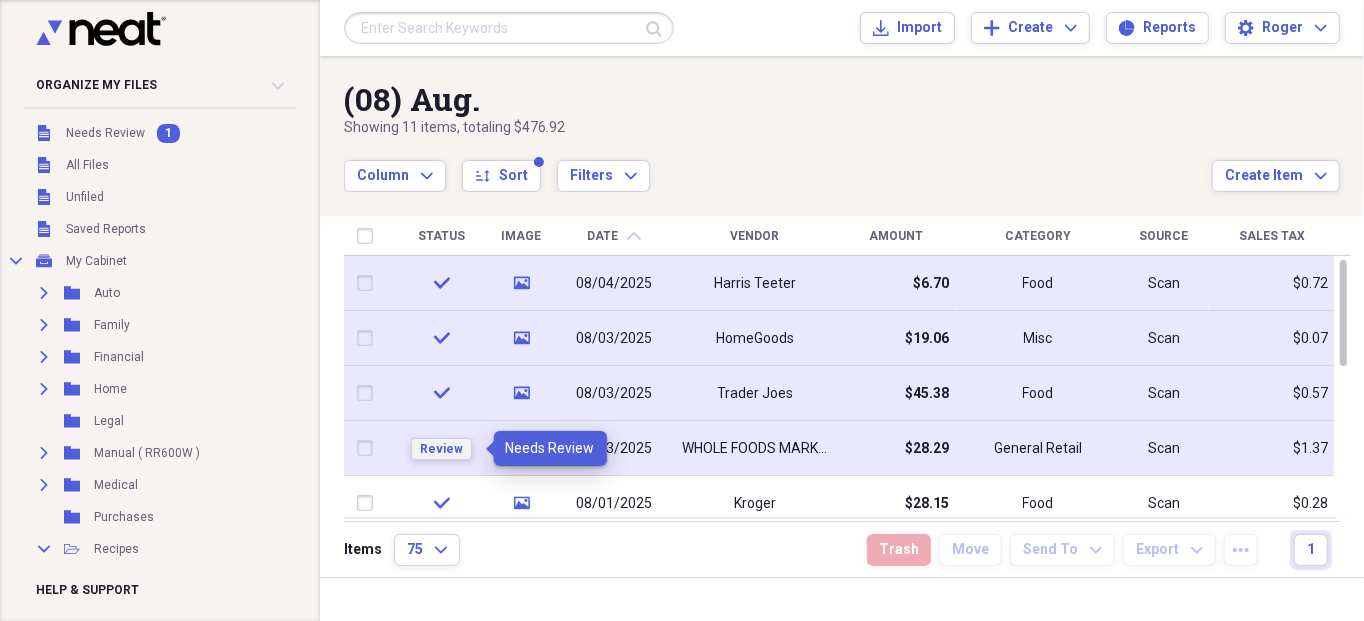 click on "Review" at bounding box center (441, 449) 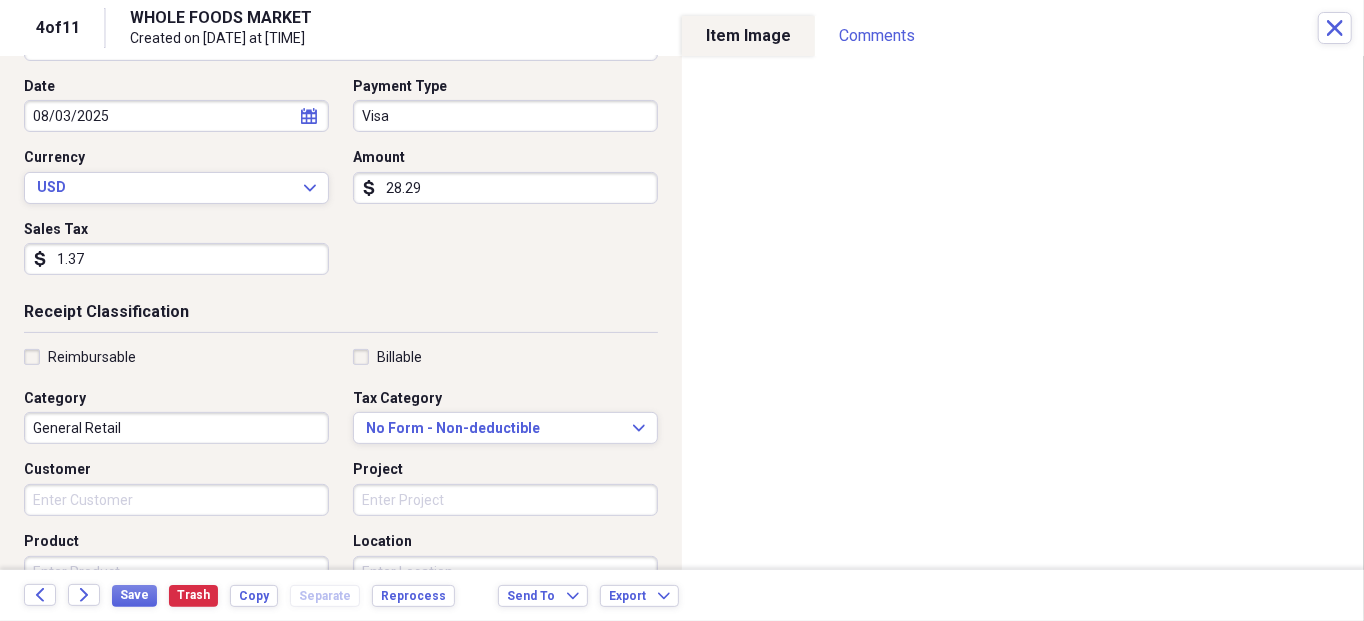 scroll, scrollTop: 200, scrollLeft: 0, axis: vertical 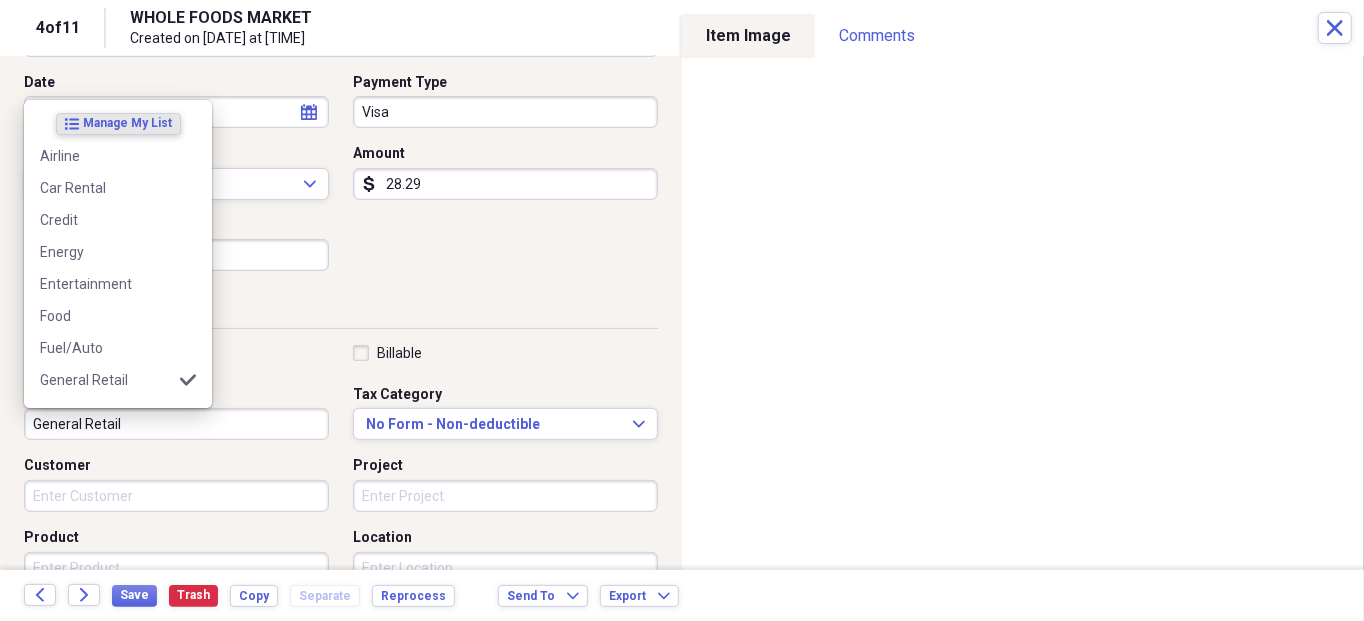 click on "General Retail" at bounding box center [176, 424] 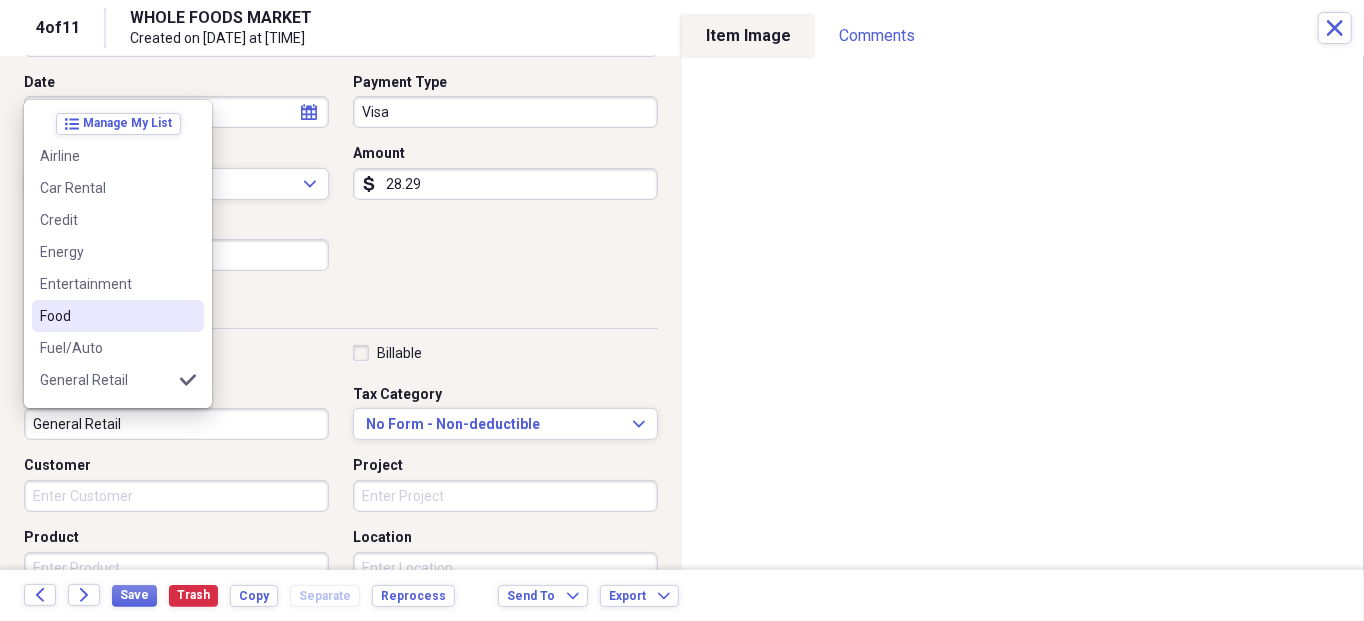 click on "Food" at bounding box center (106, 316) 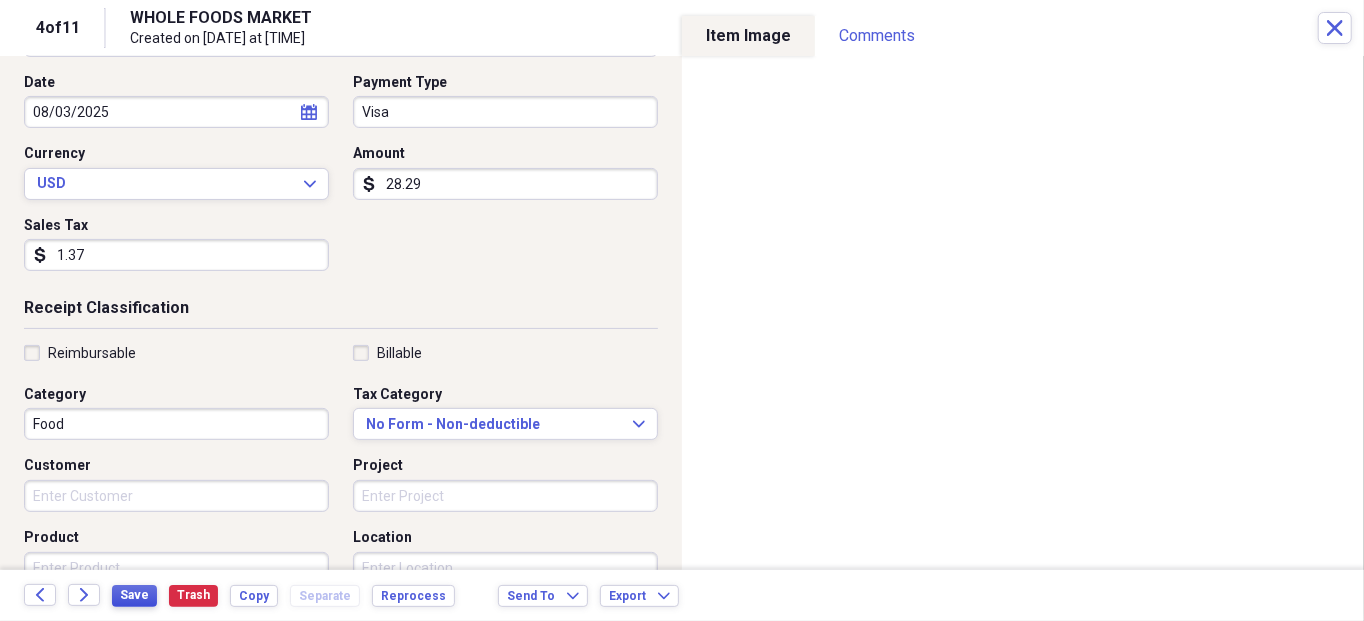 click on "Save" at bounding box center [134, 595] 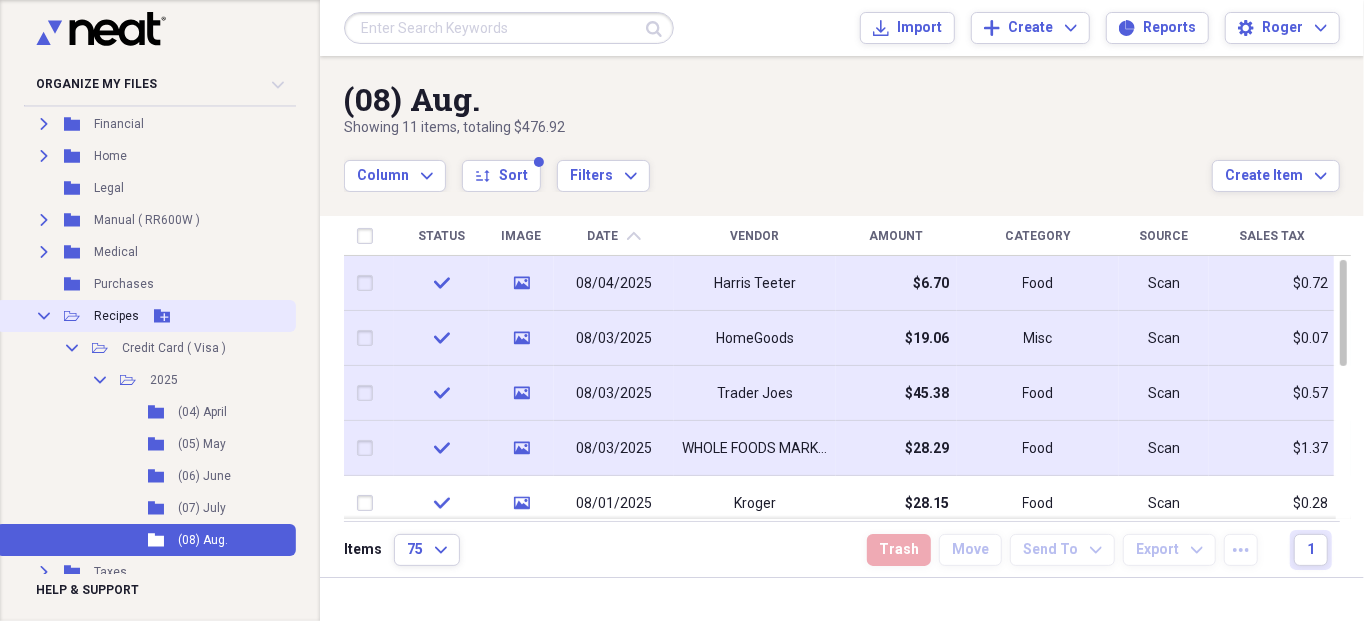 scroll, scrollTop: 275, scrollLeft: 0, axis: vertical 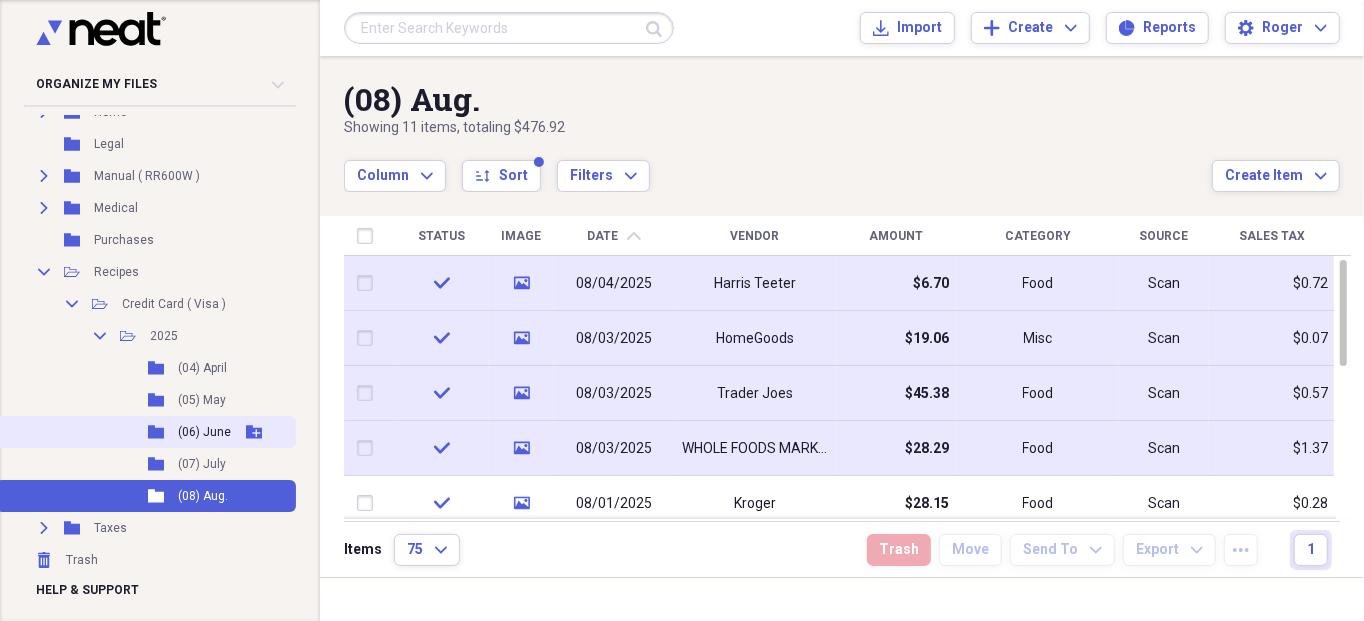 click on "(06) June" at bounding box center [204, 432] 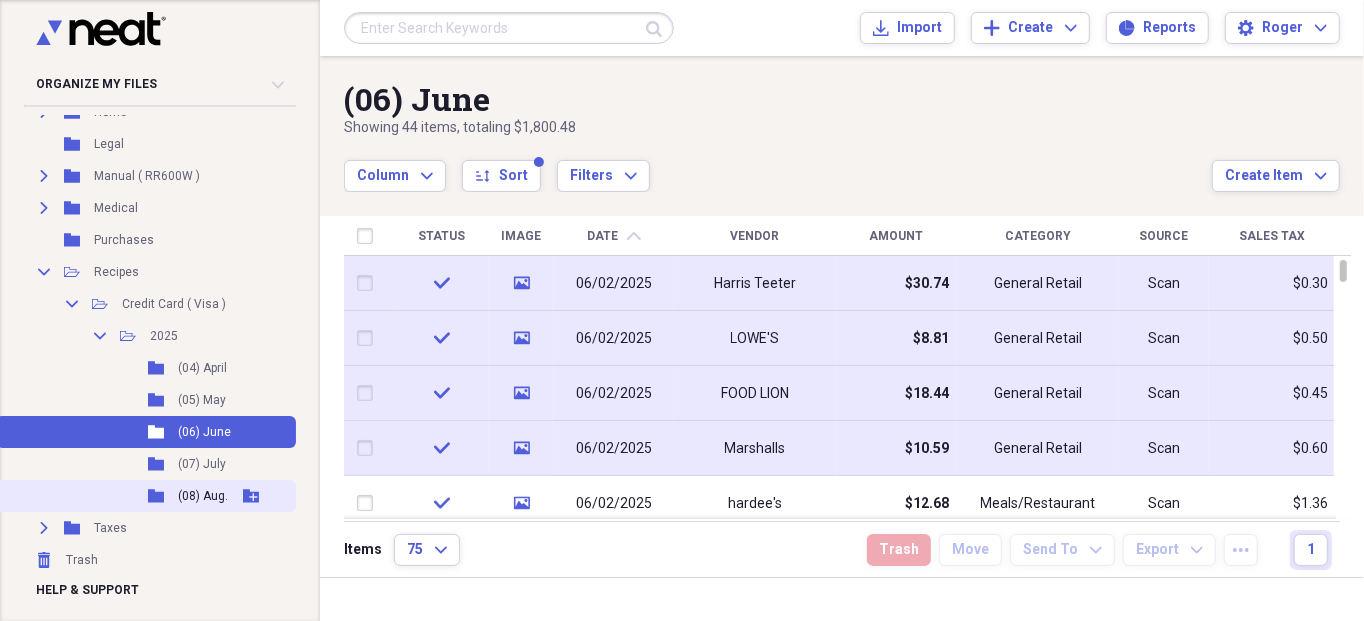 click on "Folder (08) Aug. Add Folder" at bounding box center (146, 496) 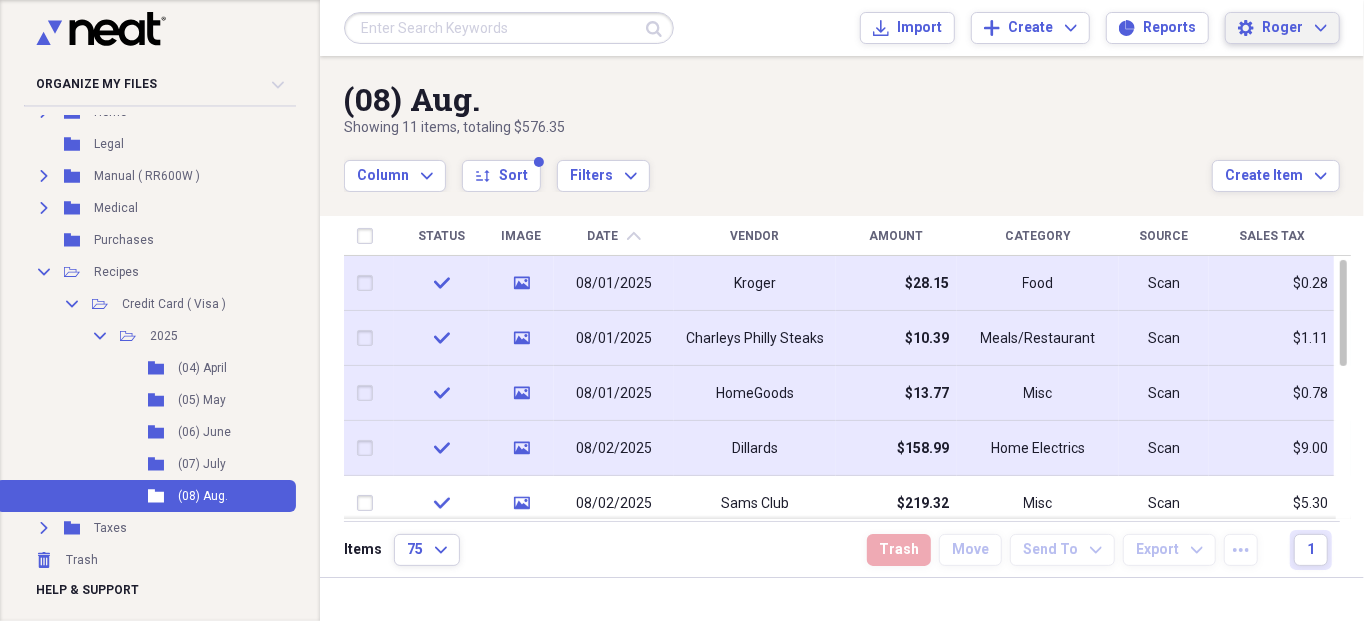 click on "Roger Expand" at bounding box center (1294, 28) 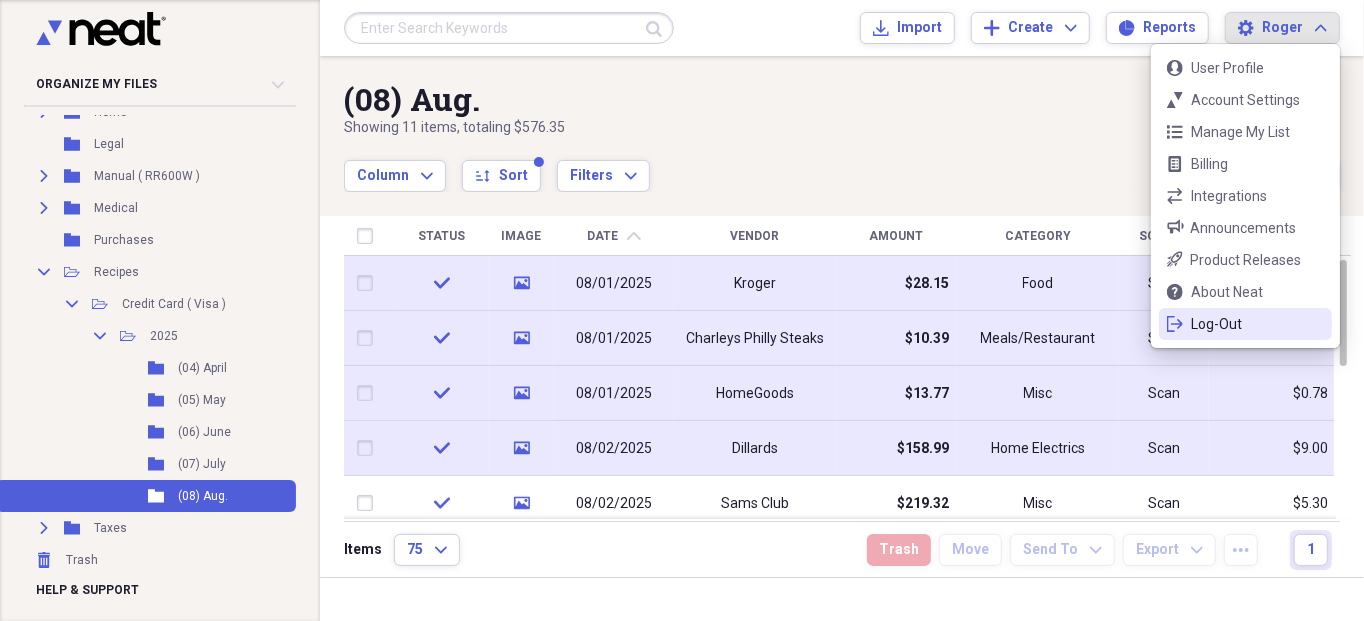 click on "Log-Out" at bounding box center (1245, 324) 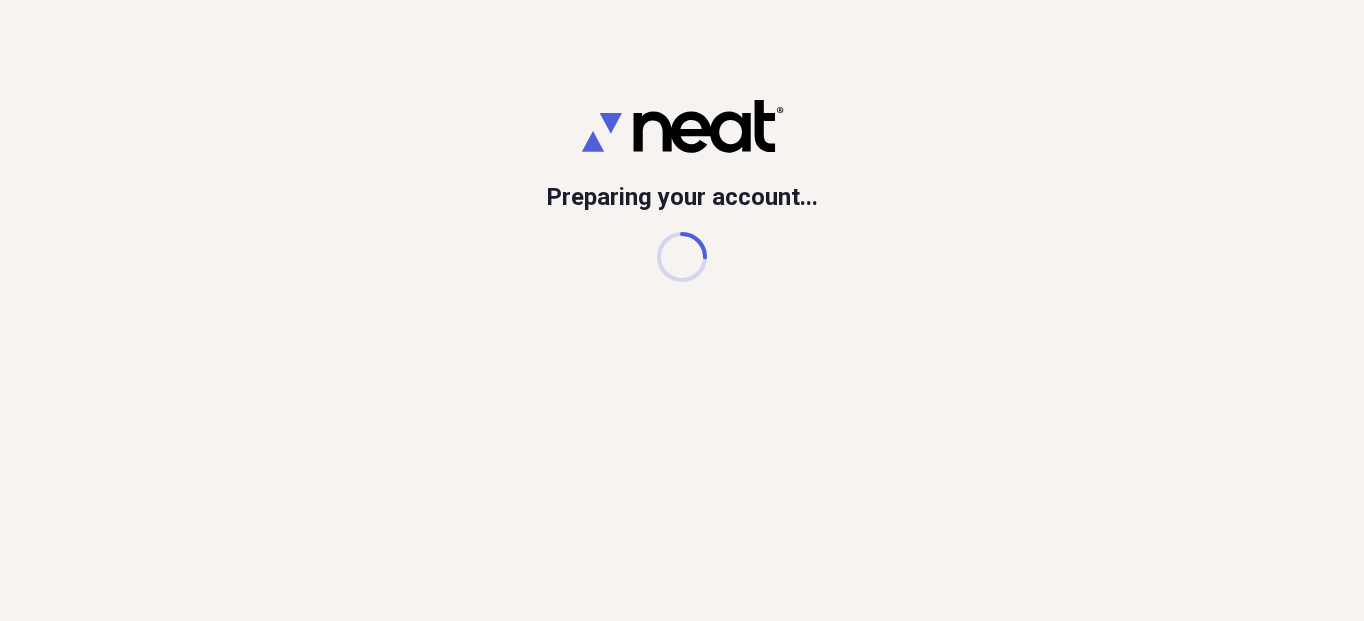 scroll, scrollTop: 0, scrollLeft: 0, axis: both 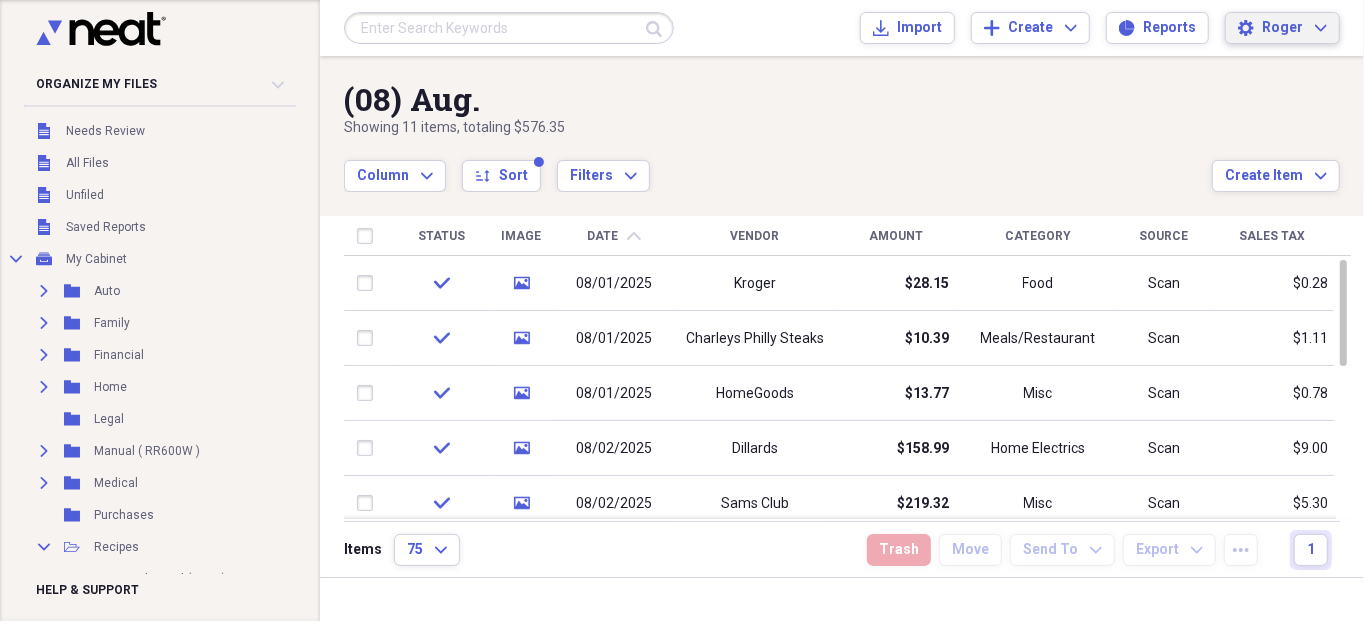 click on "Expand" 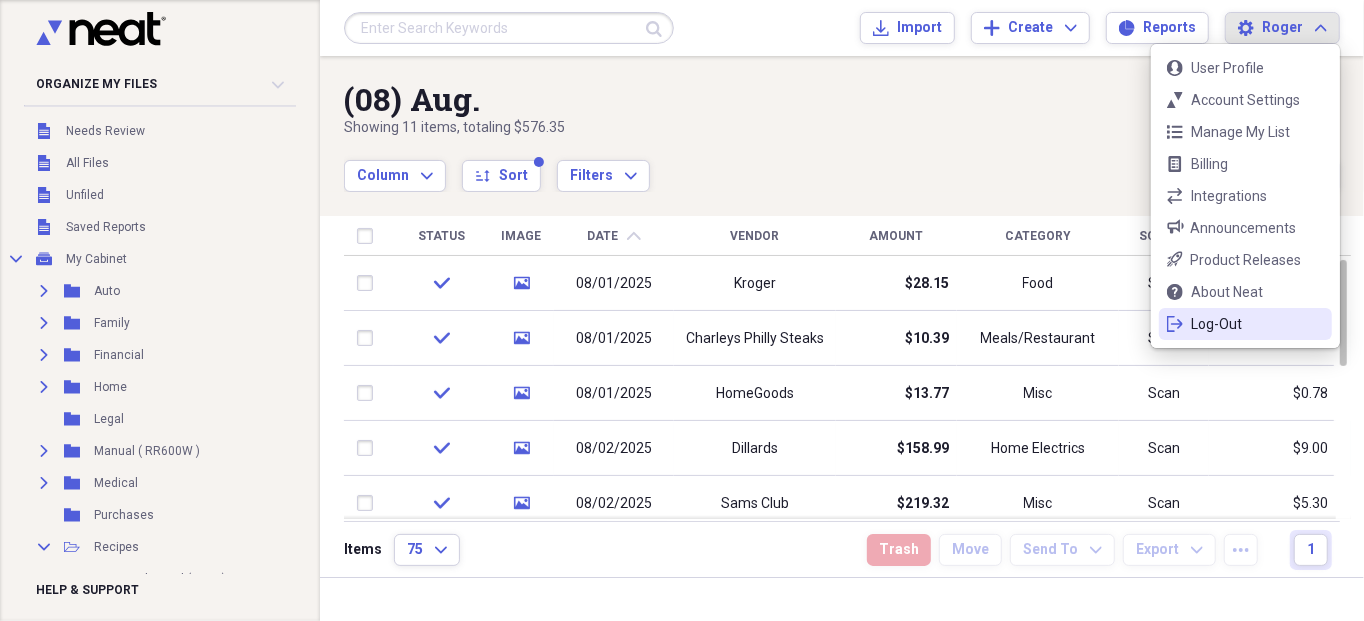 click on "Log-Out" at bounding box center (1245, 324) 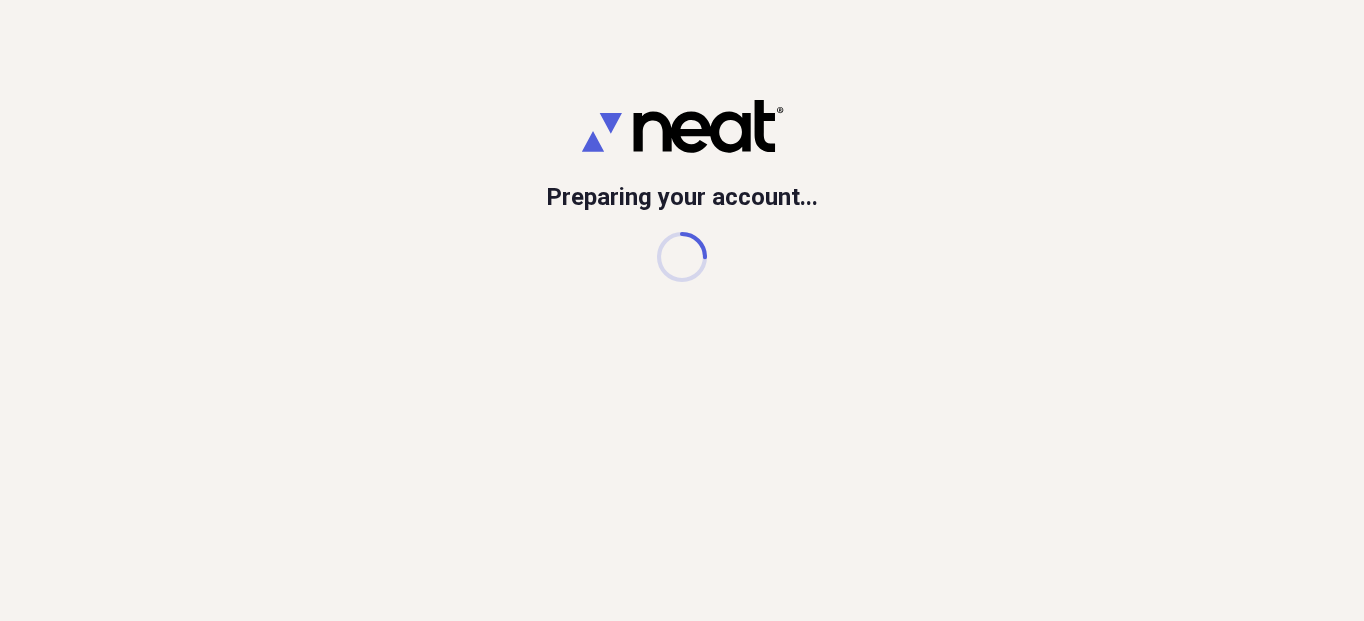 scroll, scrollTop: 0, scrollLeft: 0, axis: both 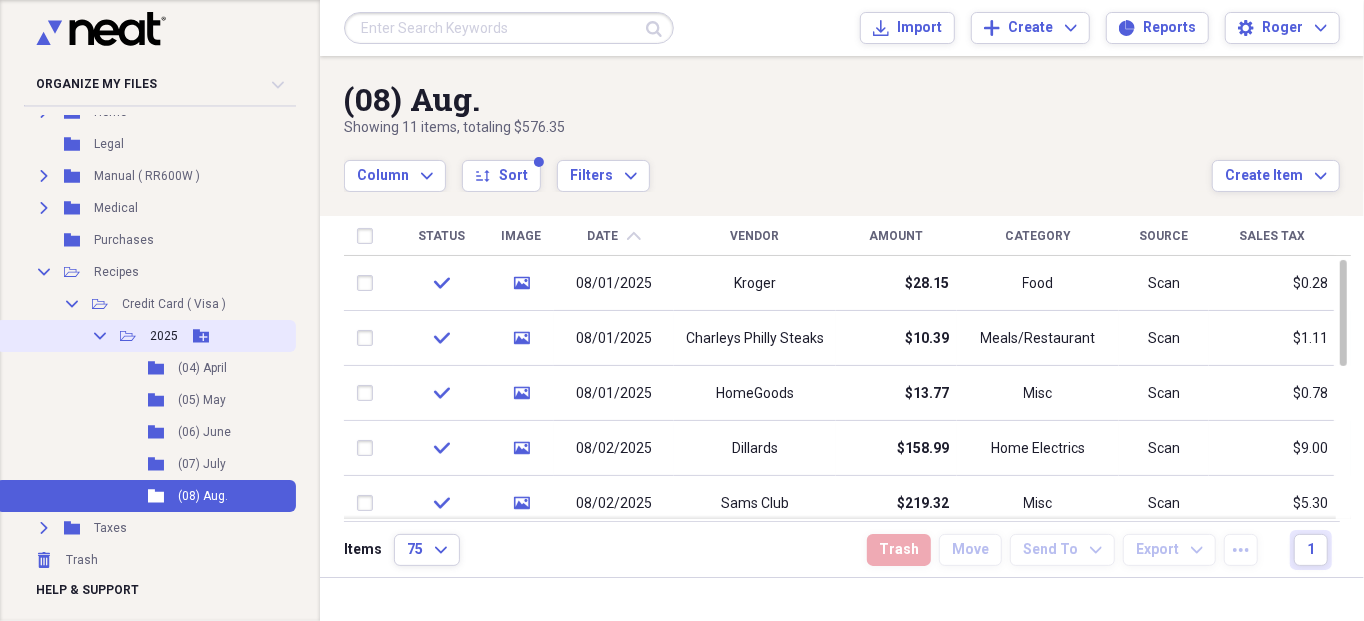 click on "Collapse" 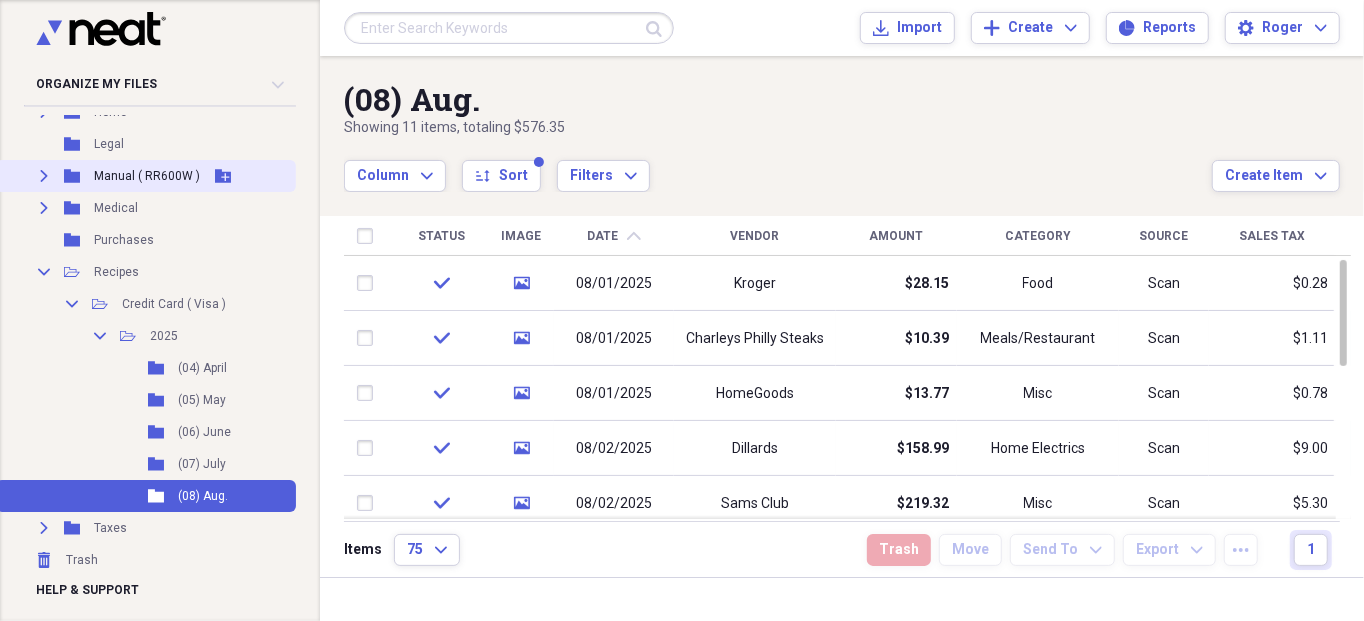 scroll, scrollTop: 115, scrollLeft: 0, axis: vertical 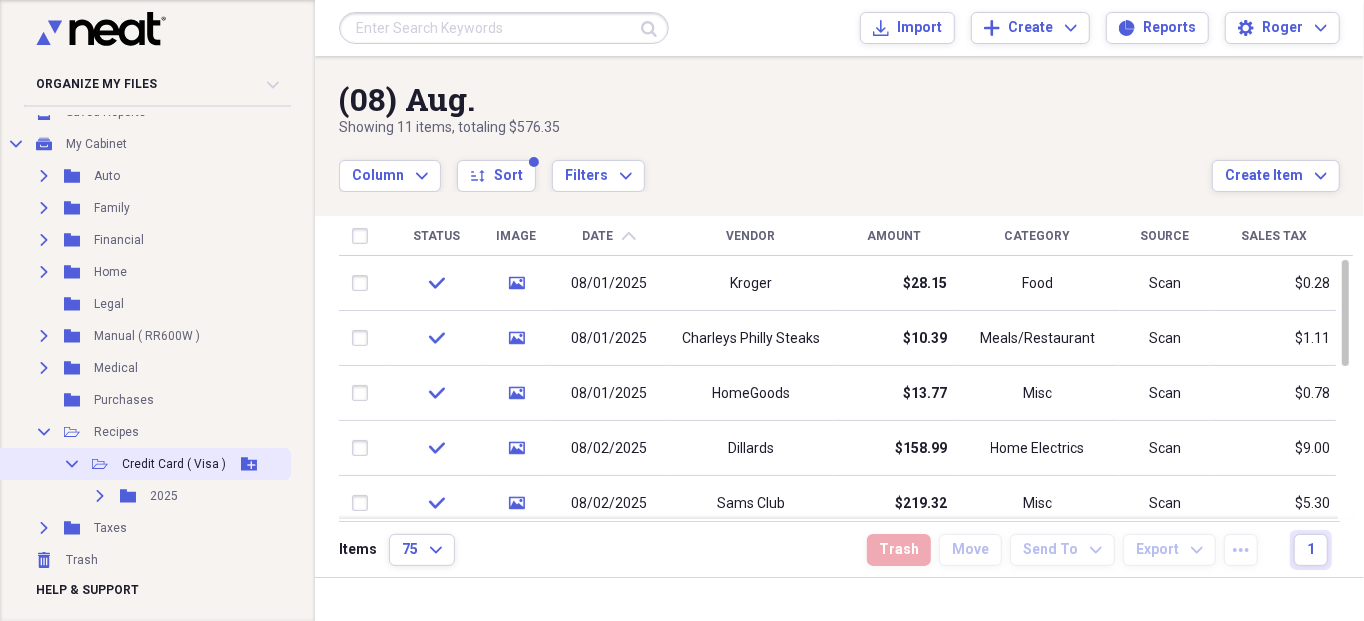click on "Collapse" 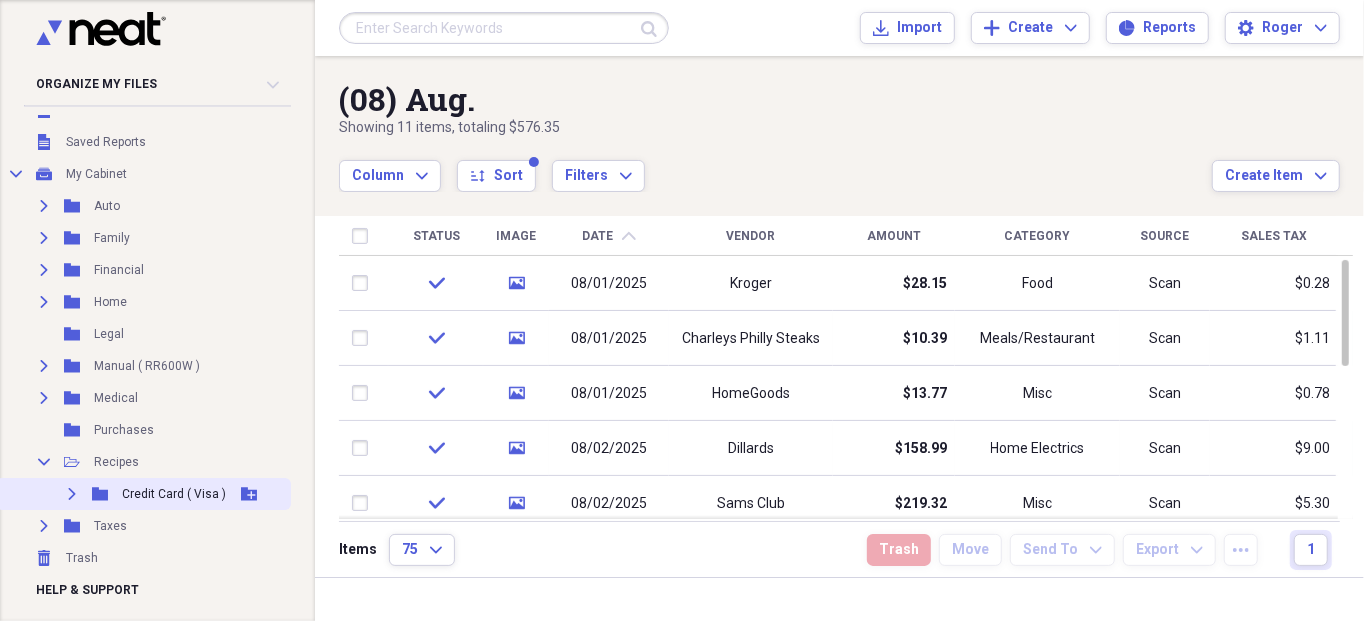scroll, scrollTop: 83, scrollLeft: 0, axis: vertical 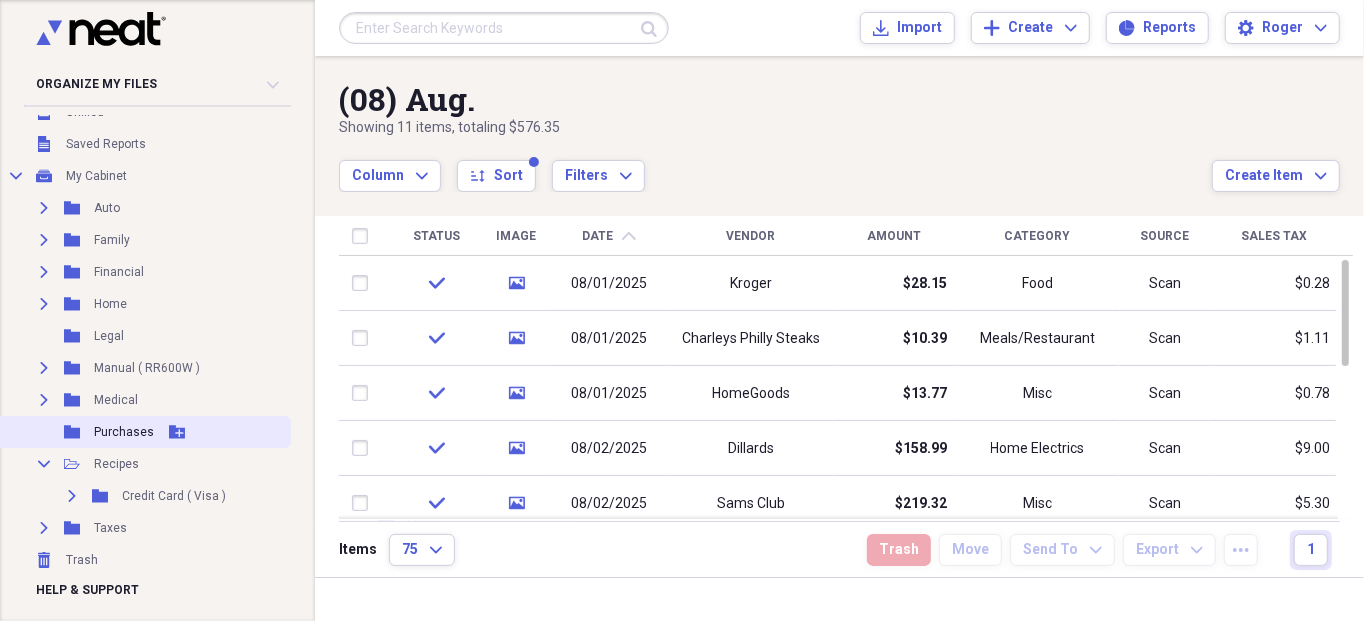 click on "Collapse" at bounding box center (44, 464) 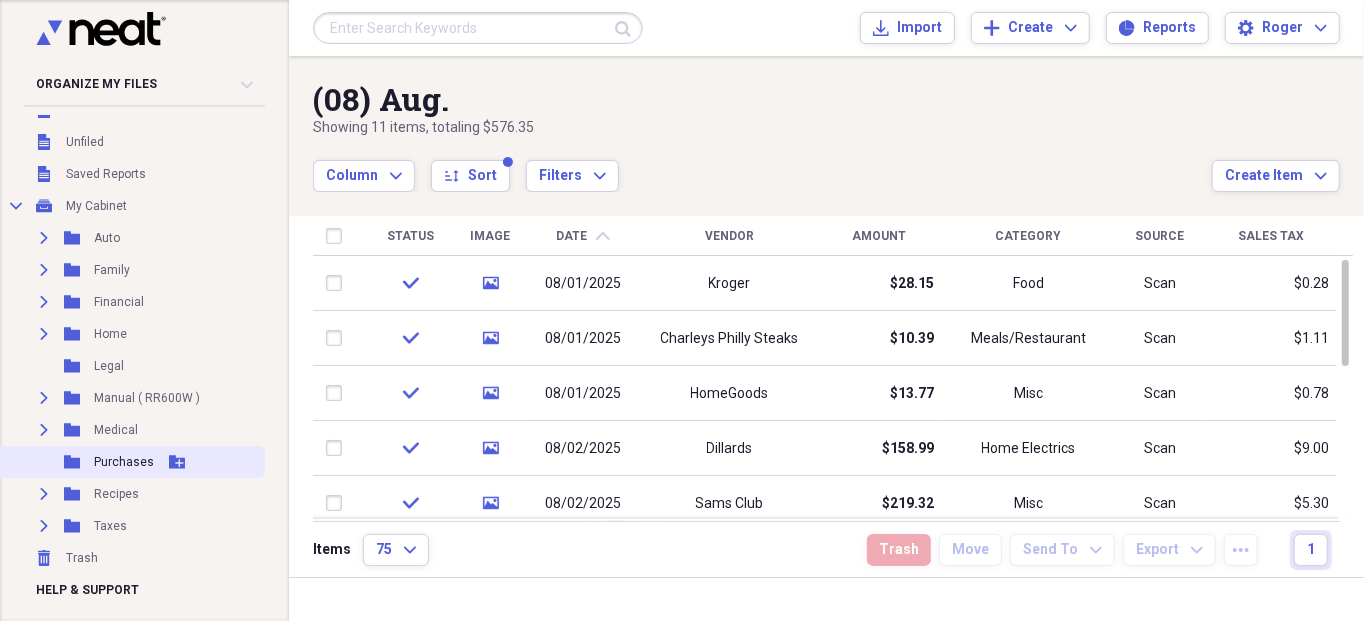 scroll, scrollTop: 51, scrollLeft: 0, axis: vertical 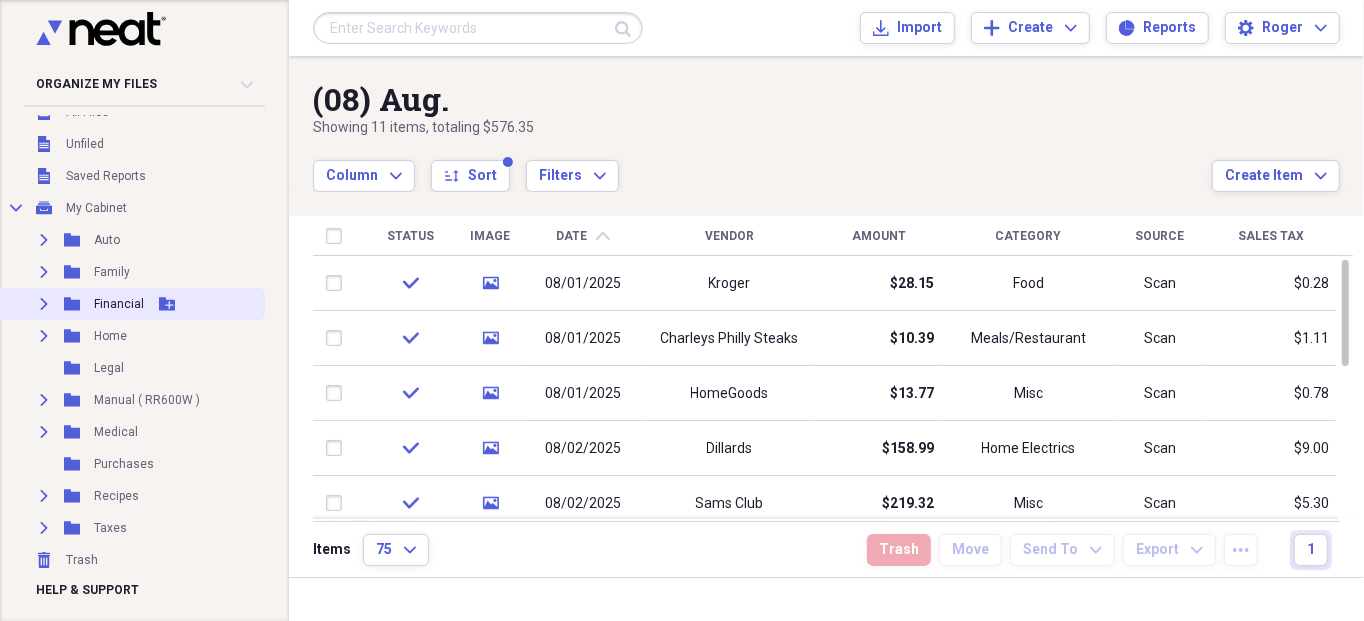 click on "Expand" 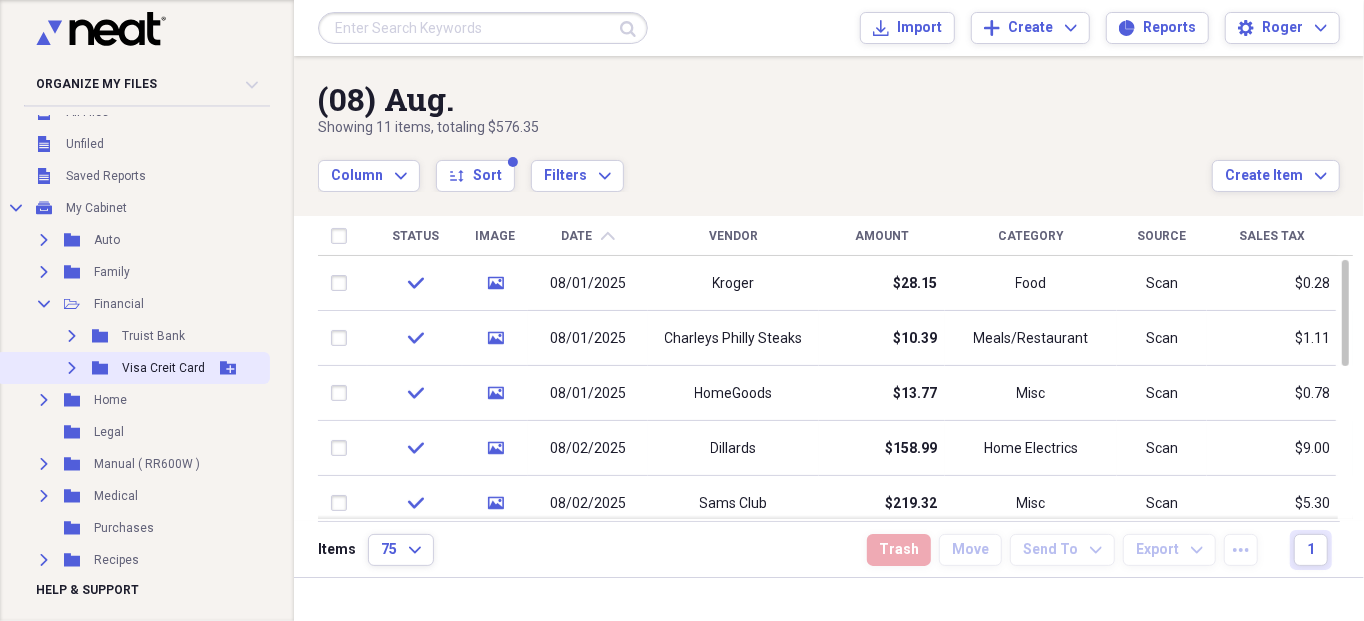 click on "Expand" 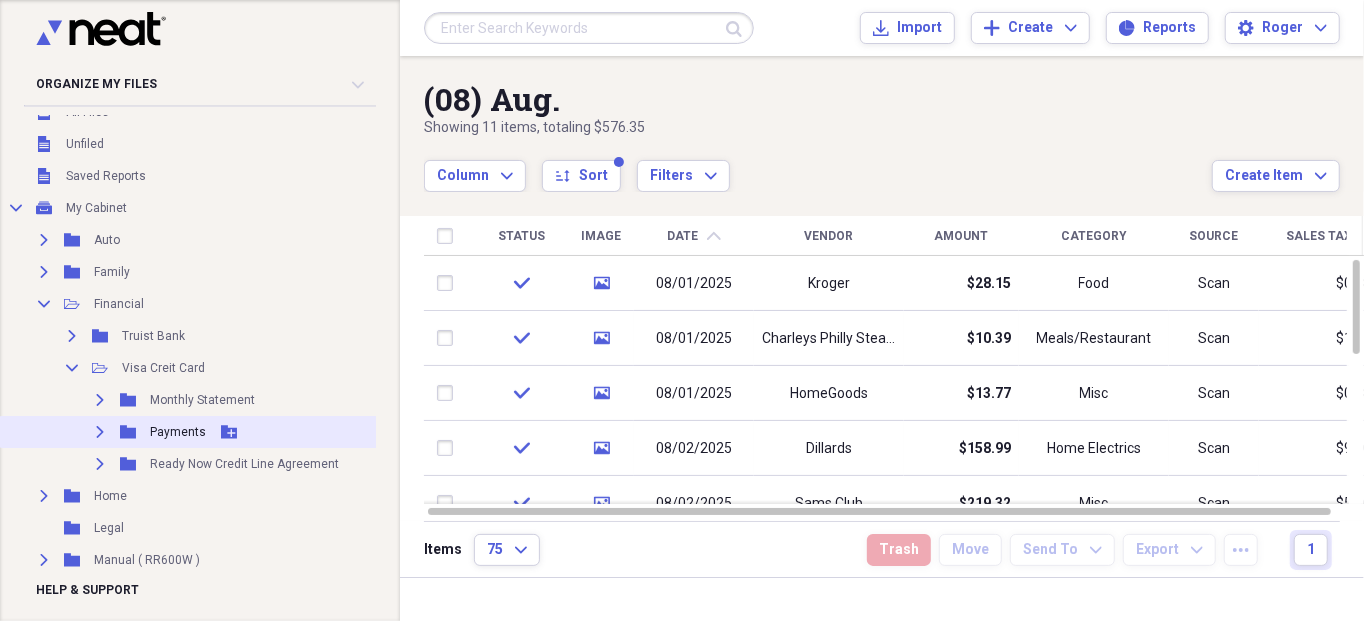 click on "Expand" 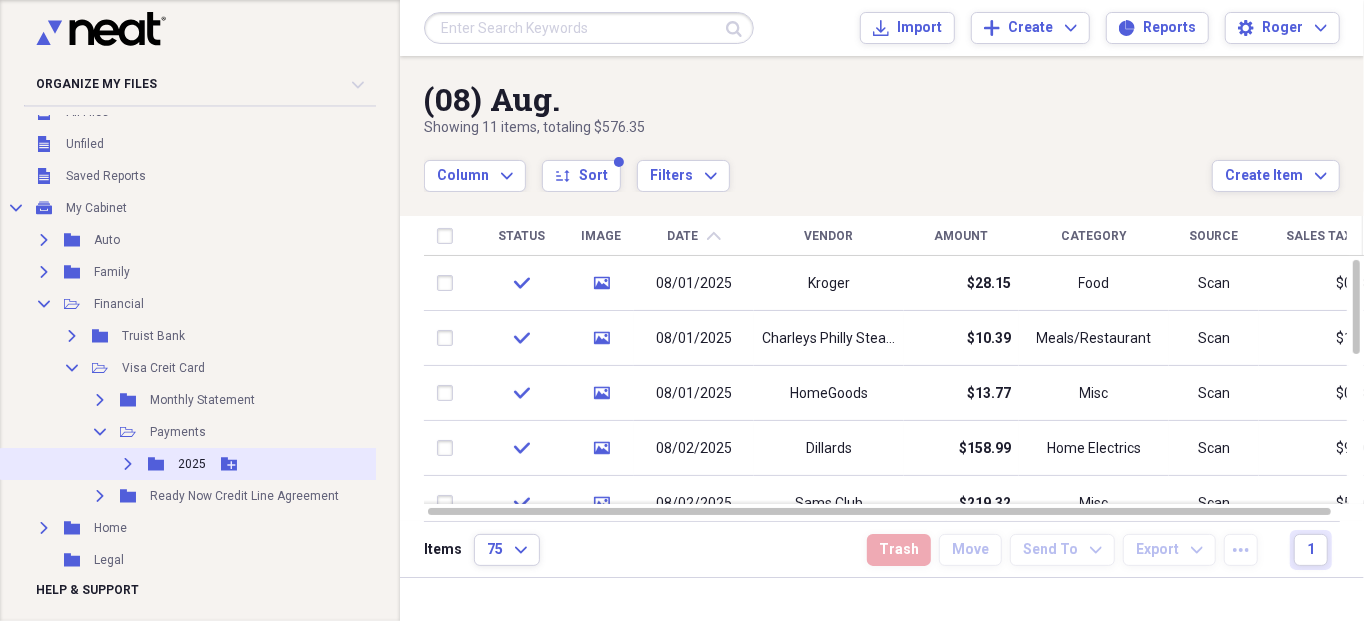 click on "Expand" 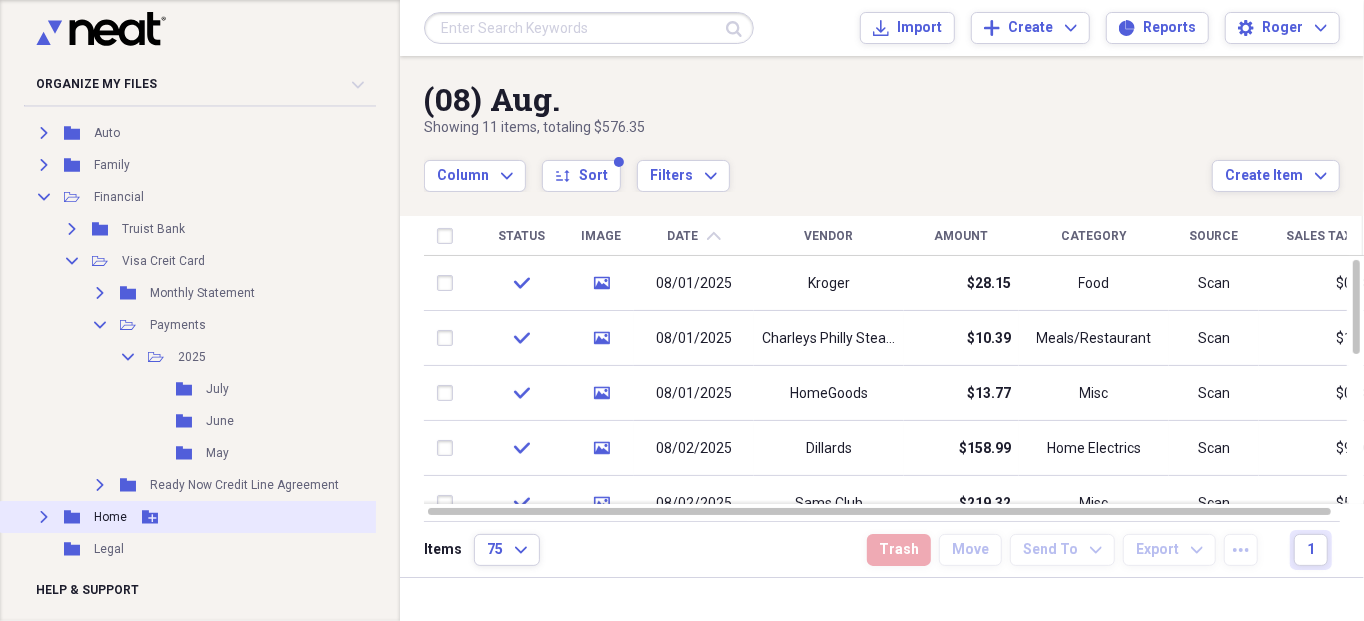 scroll, scrollTop: 154, scrollLeft: 0, axis: vertical 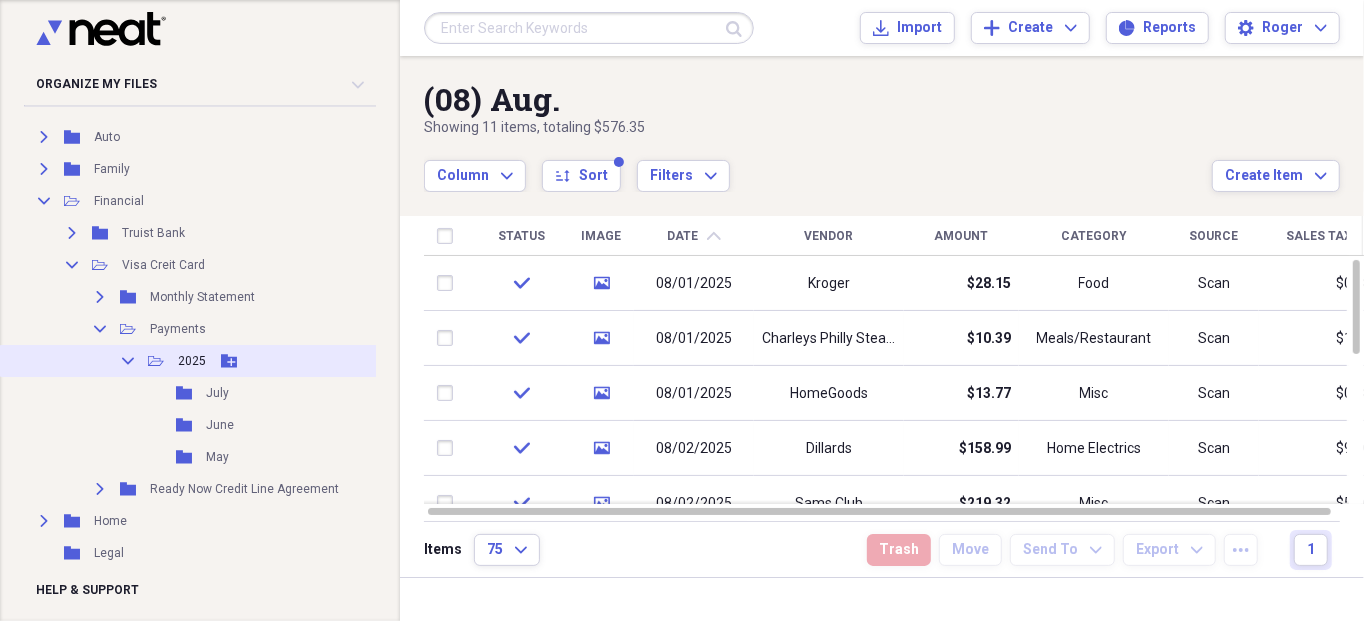 click on "2025" at bounding box center [192, 361] 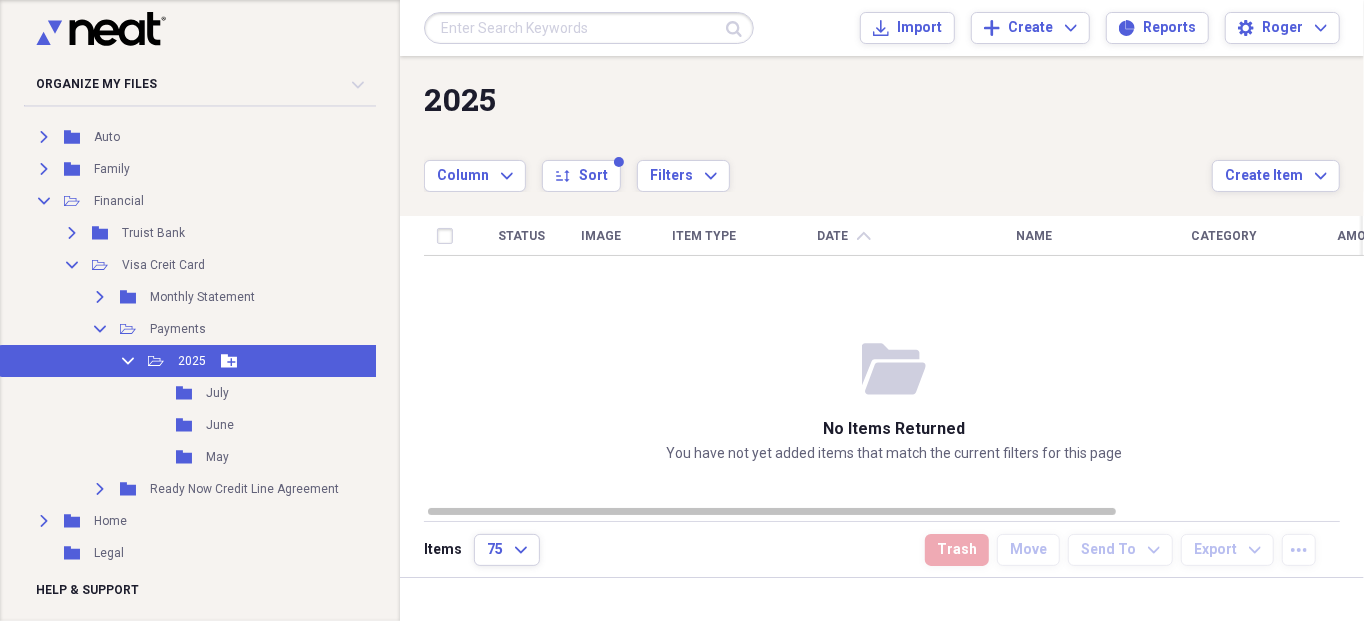 click 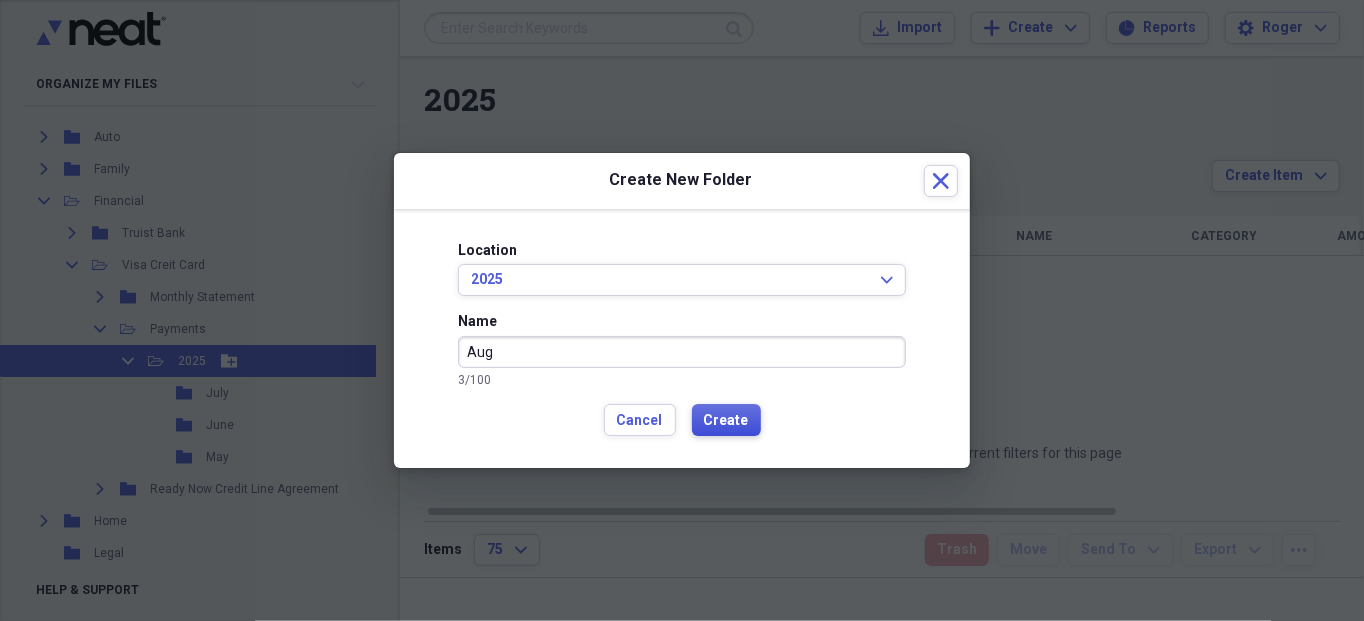 type on "Aug" 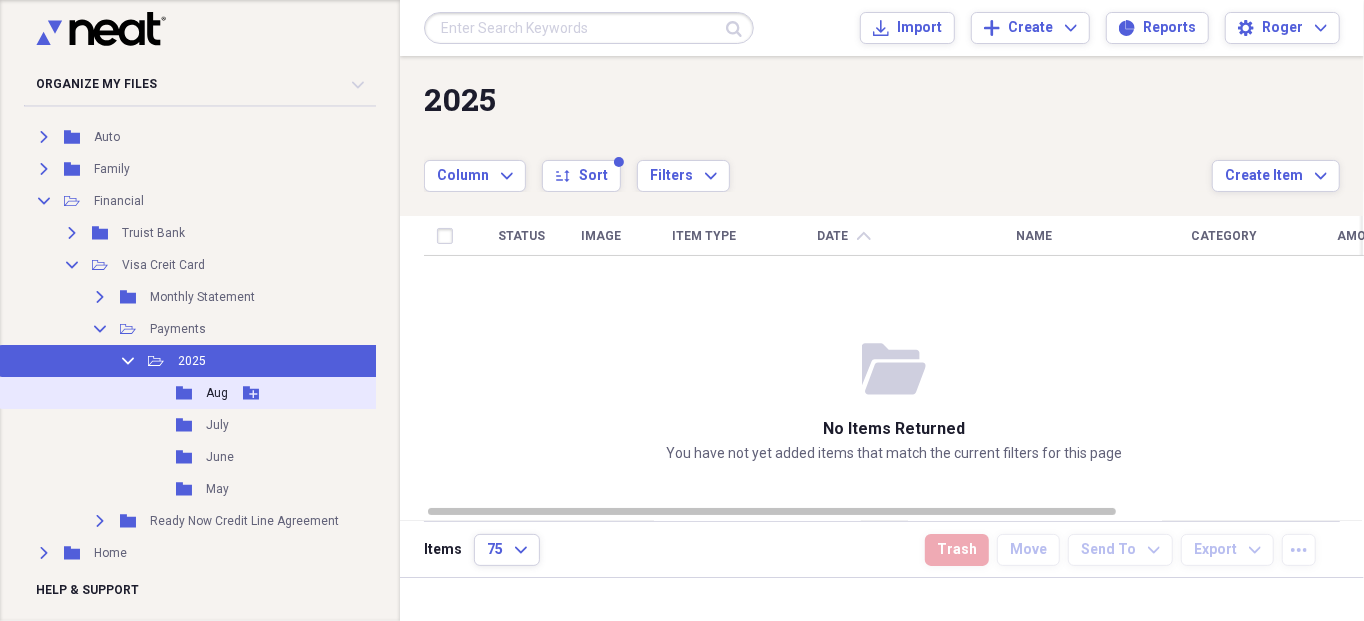 click on "Folder Aug Add Folder" at bounding box center (200, 393) 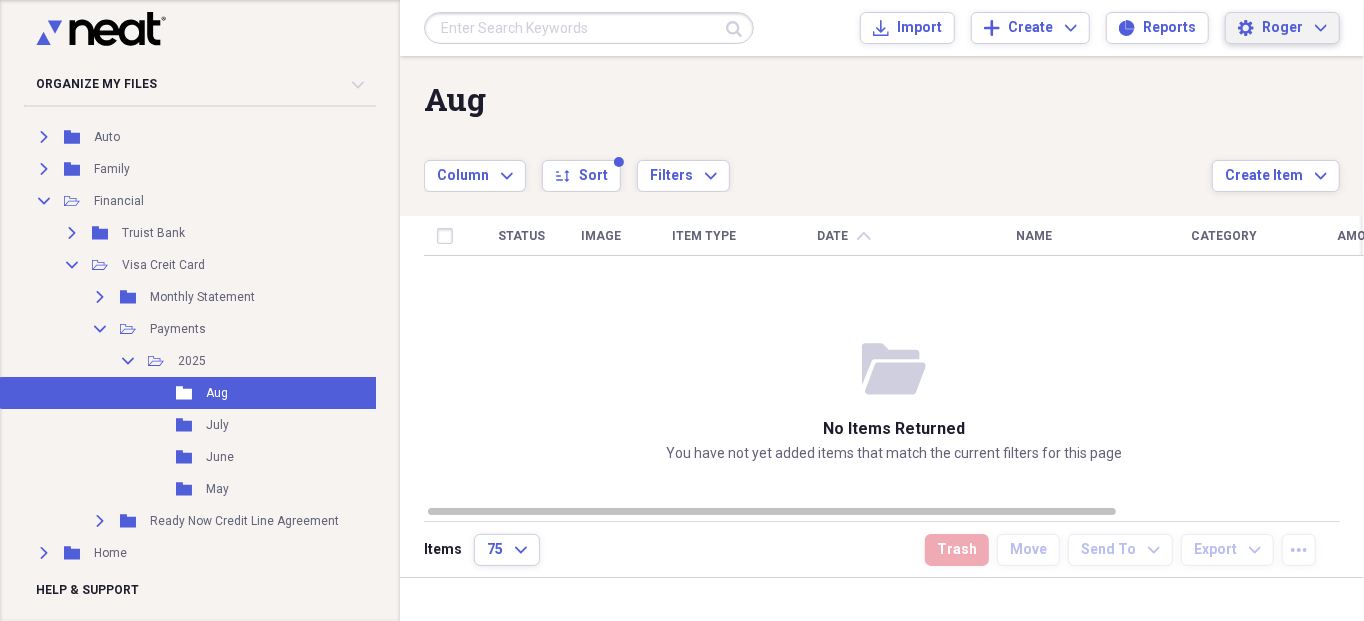 click on "Expand" 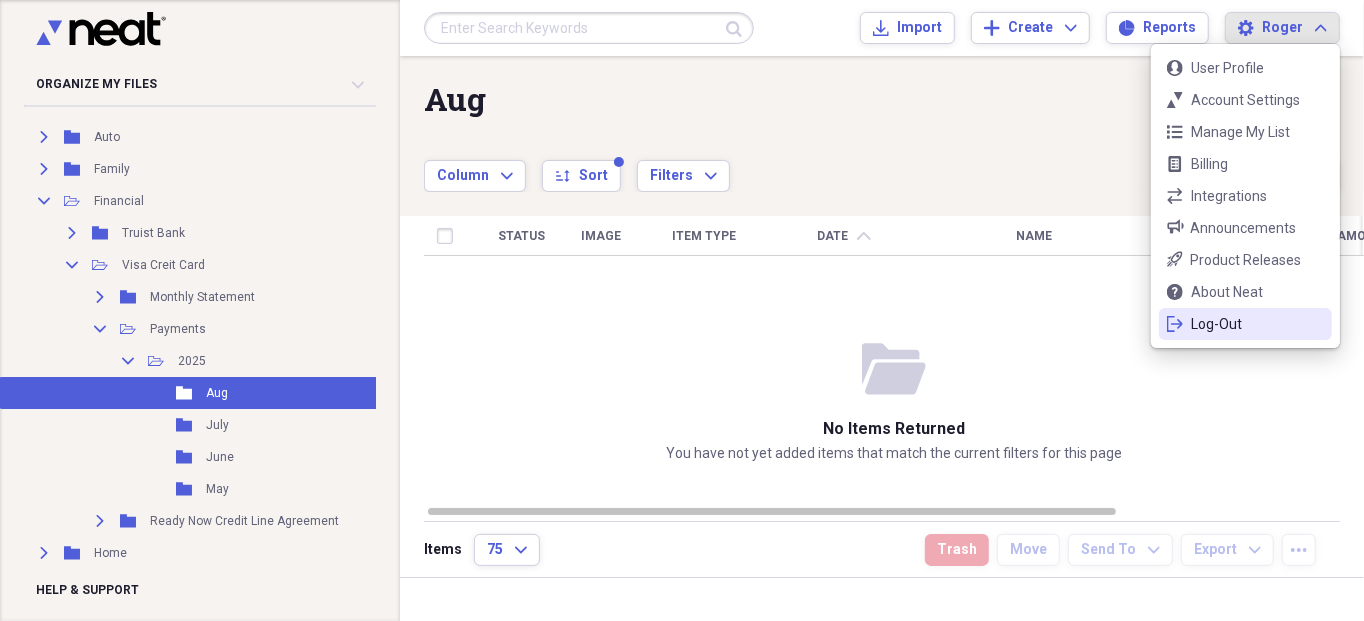 click on "Log-Out" at bounding box center [1245, 324] 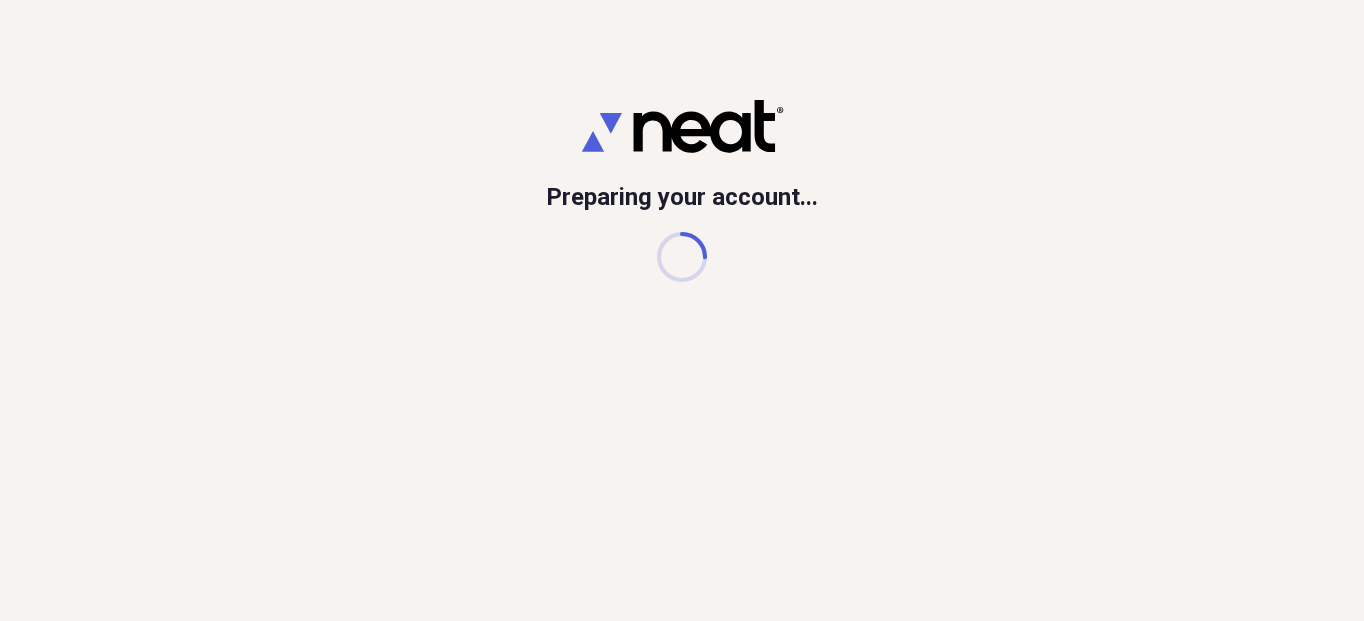 scroll, scrollTop: 0, scrollLeft: 0, axis: both 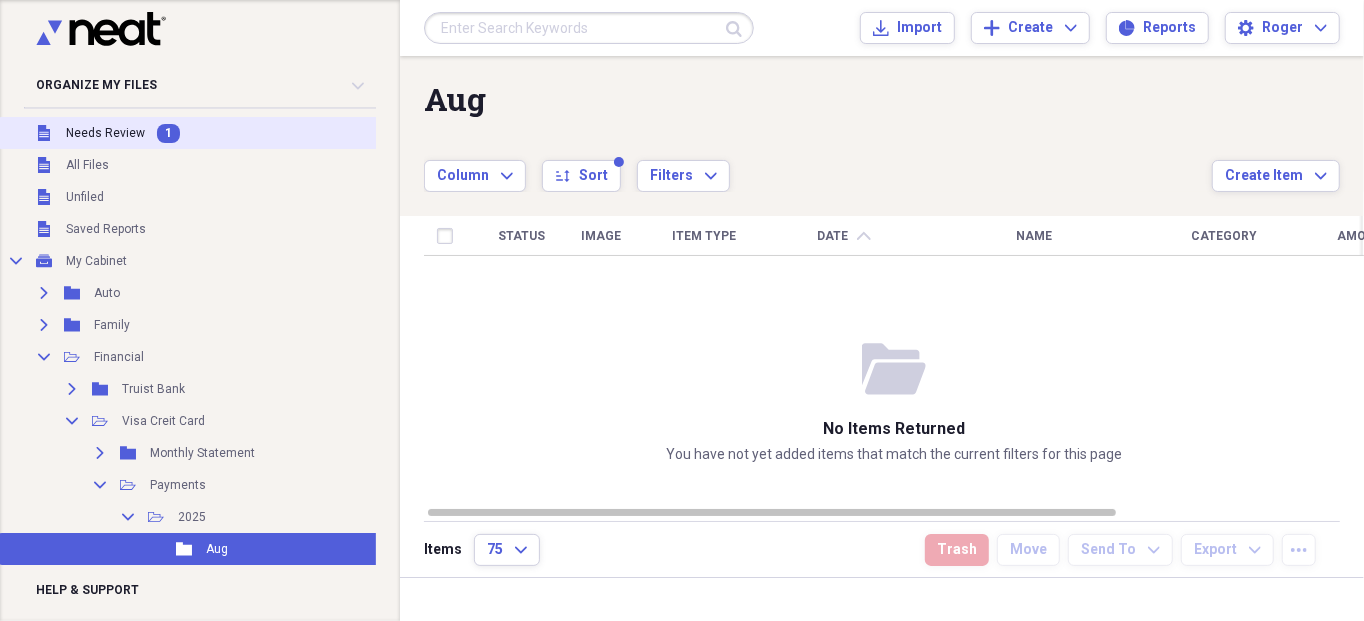 click on "Needs Review" at bounding box center [105, 133] 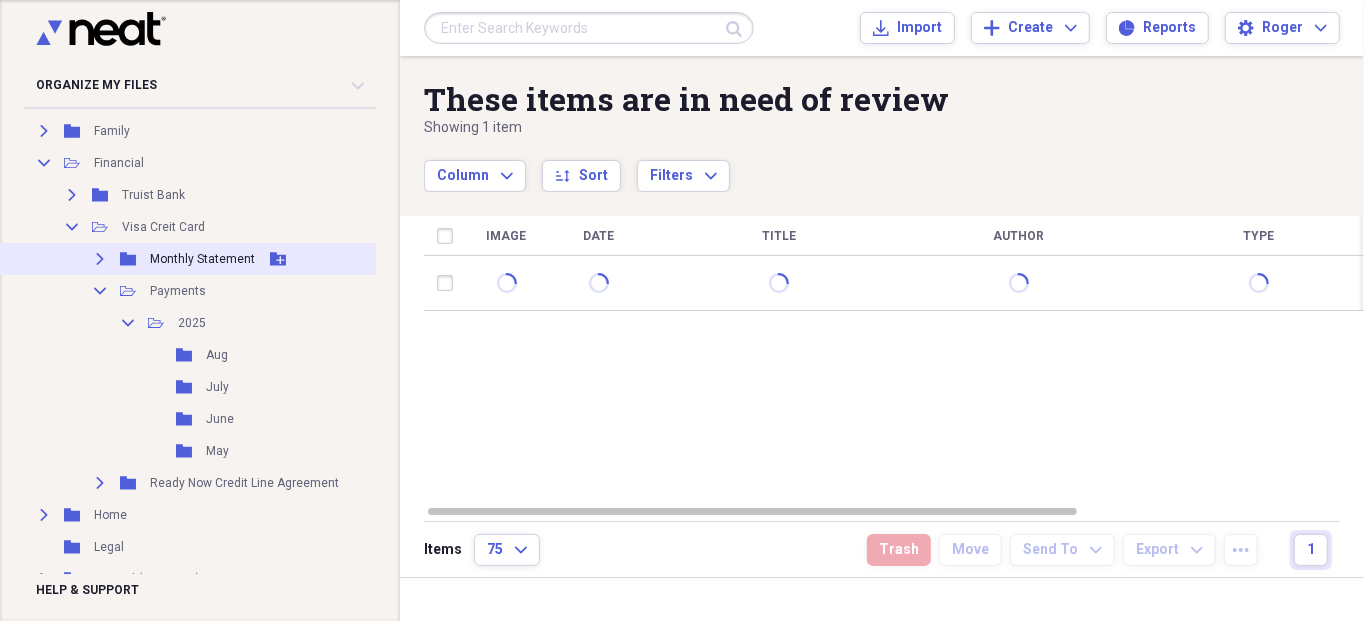 scroll, scrollTop: 200, scrollLeft: 0, axis: vertical 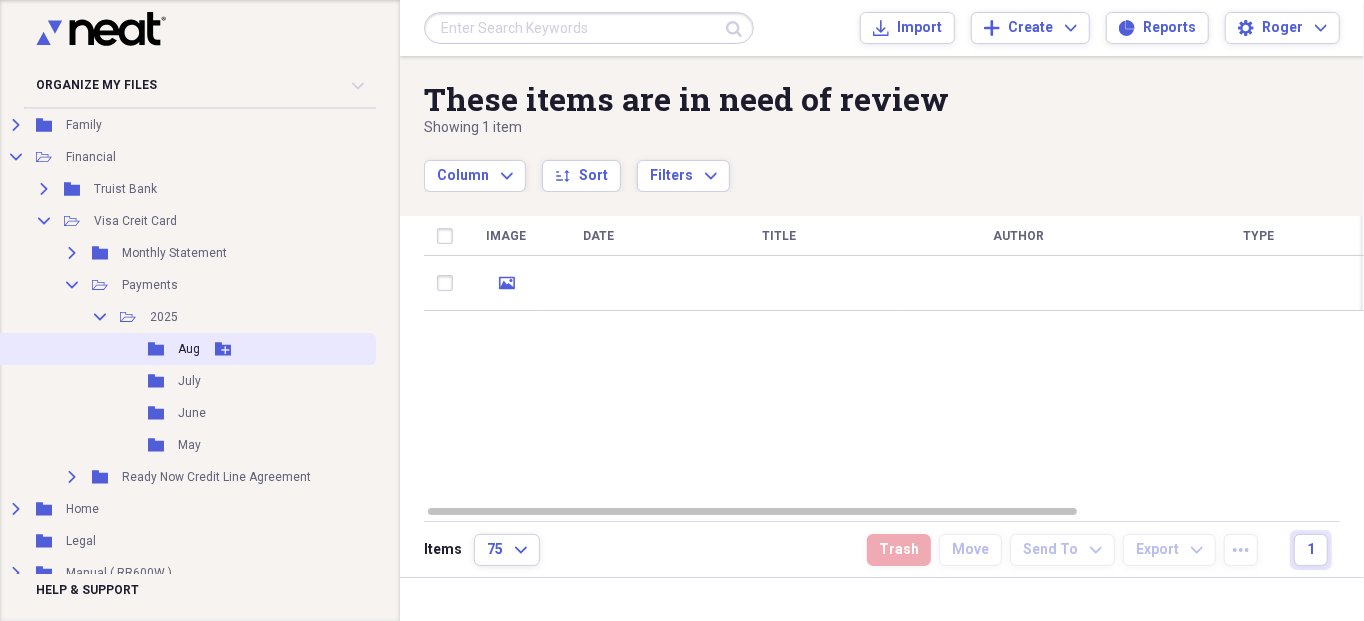 click on "Aug" at bounding box center (189, 349) 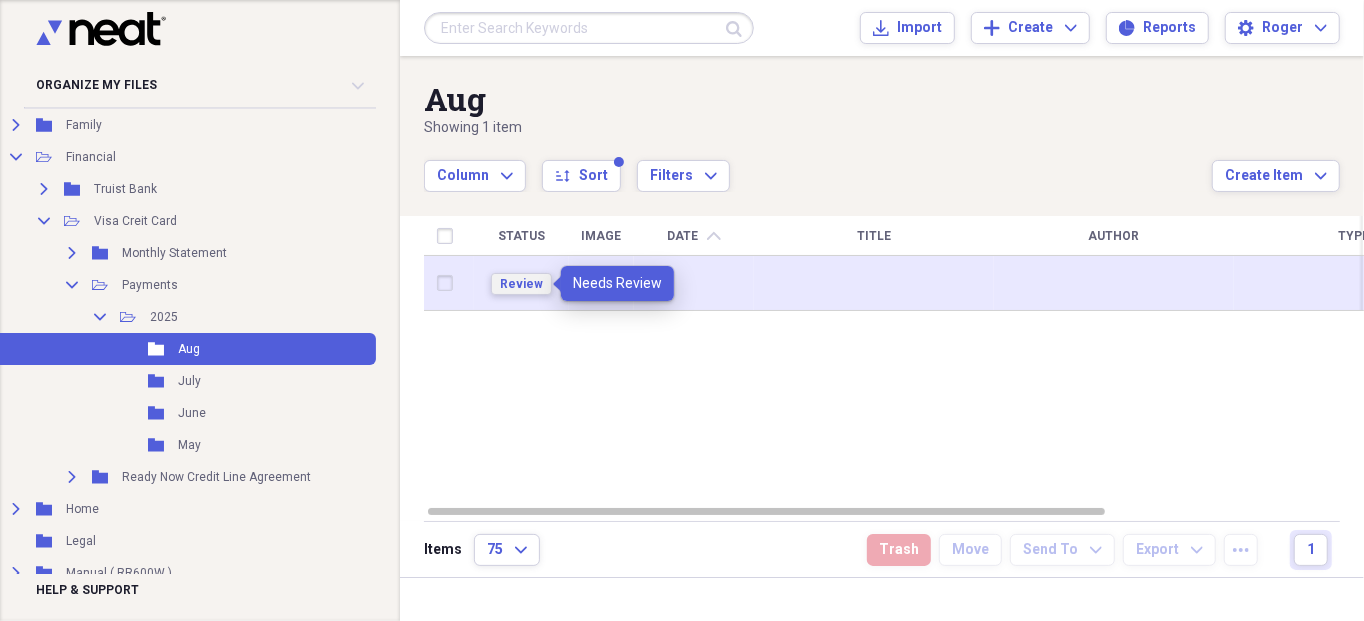click on "Review" at bounding box center [521, 284] 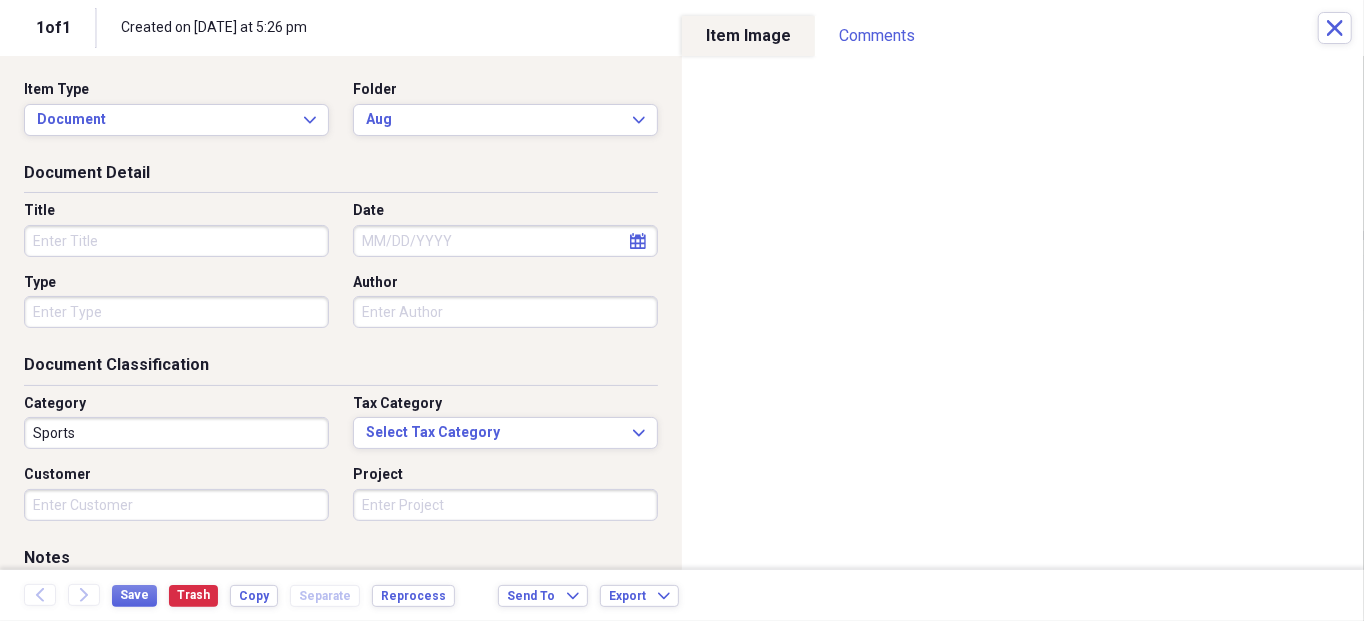 click on "Title" at bounding box center (176, 241) 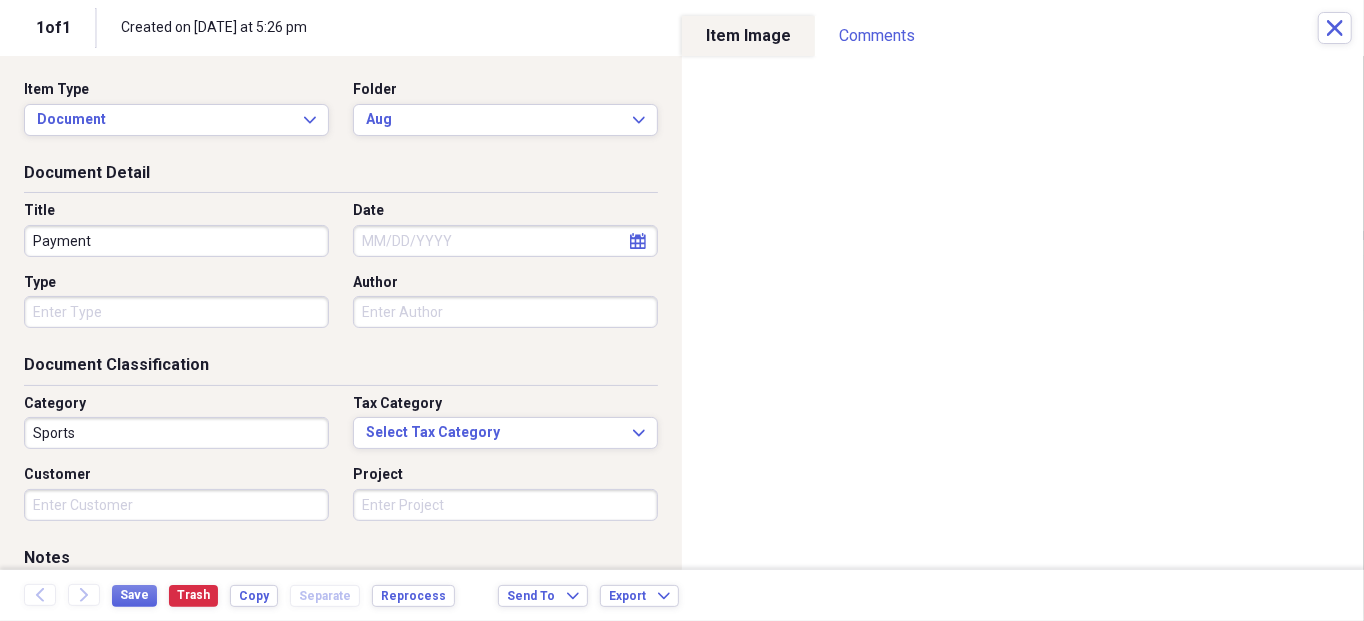 type on "Payment" 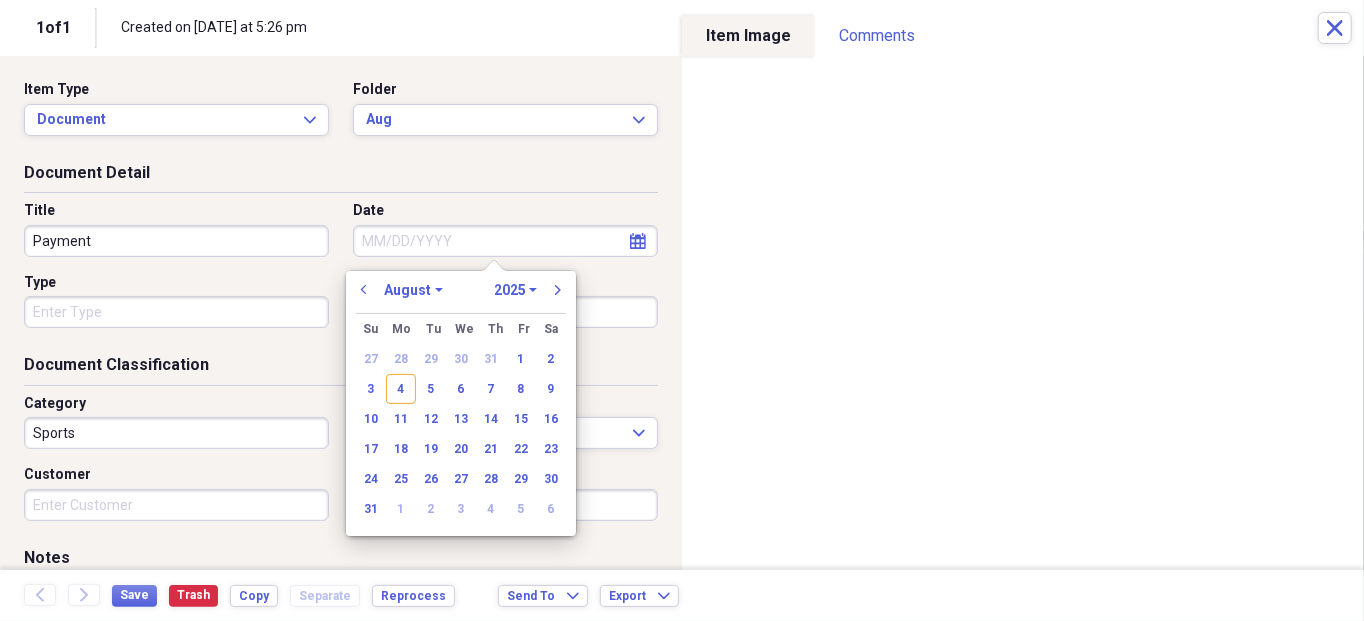 click on "Date" at bounding box center (505, 241) 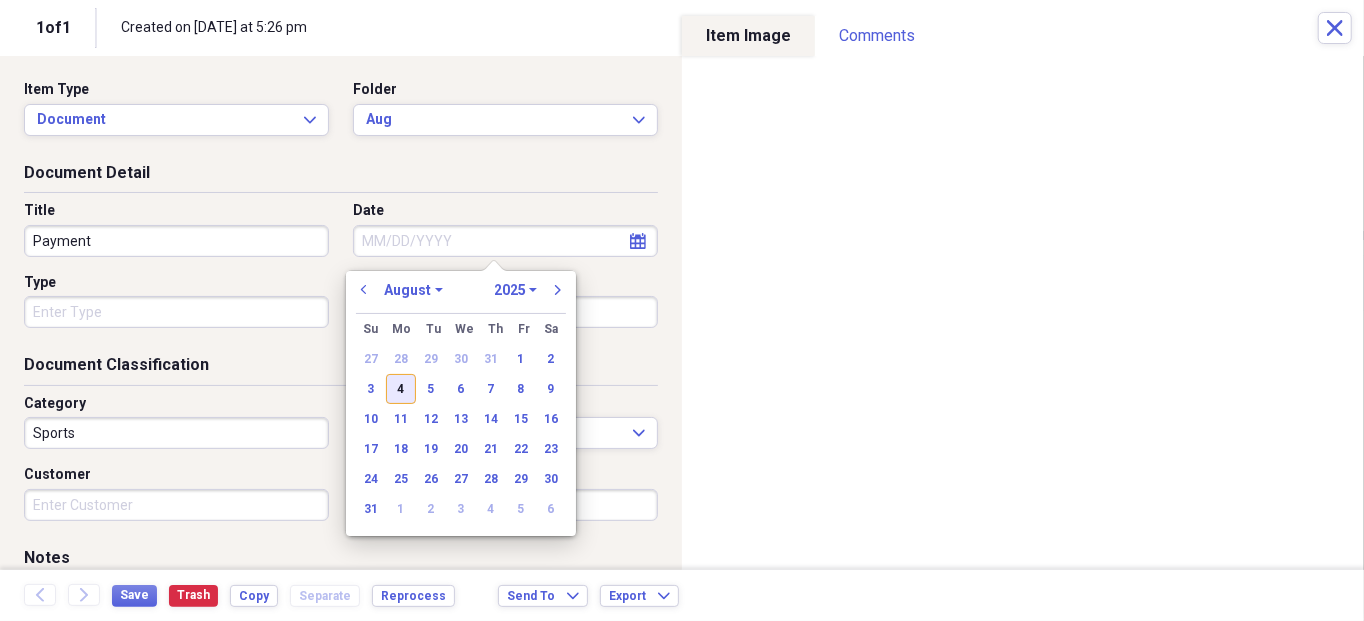click on "4" at bounding box center (401, 389) 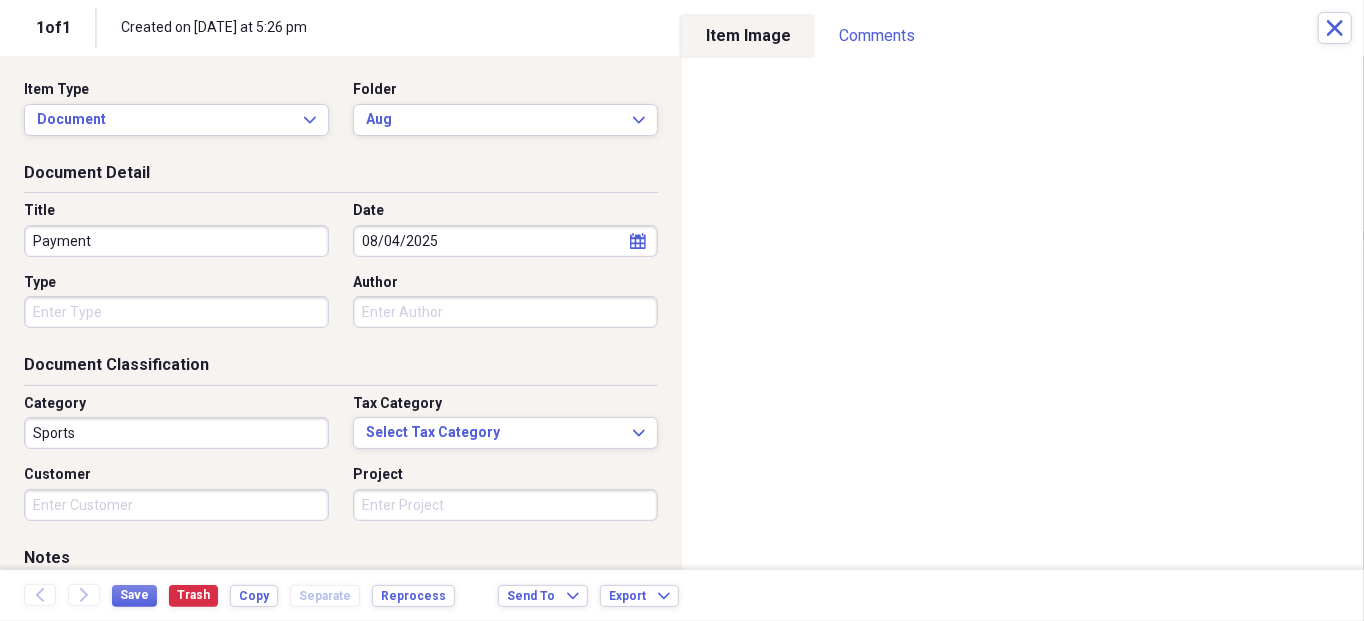 drag, startPoint x: 118, startPoint y: 237, endPoint x: 6, endPoint y: 237, distance: 112 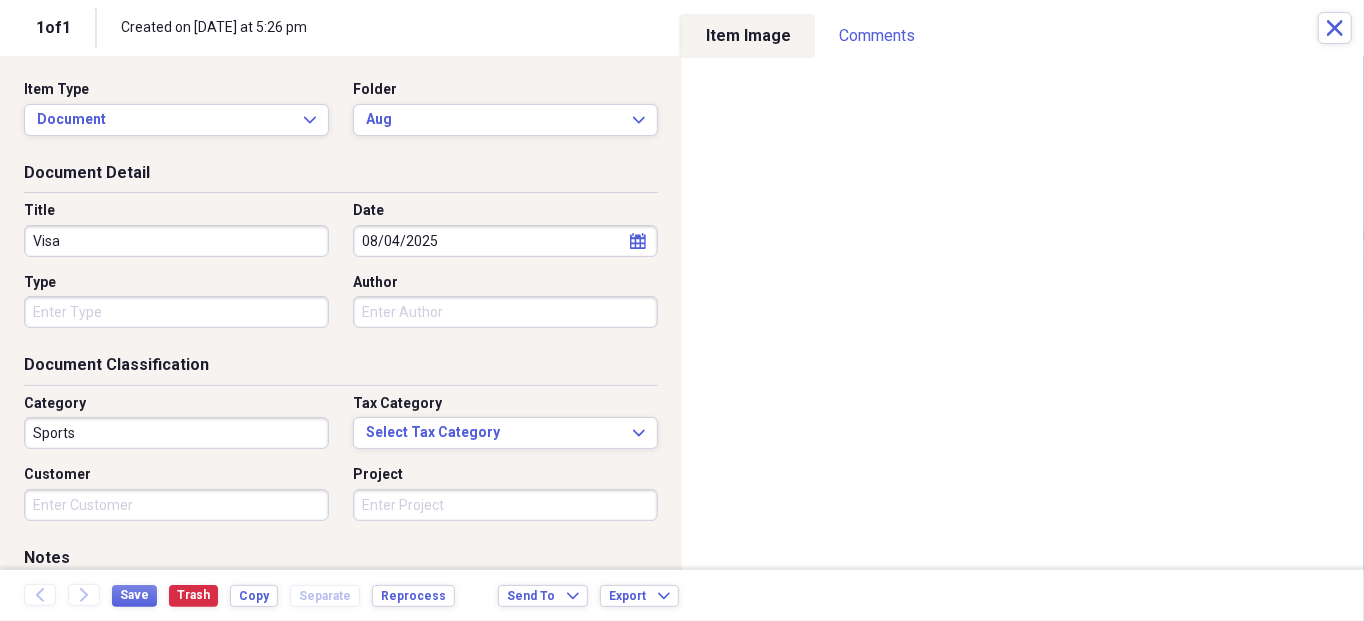 type on "Visa" 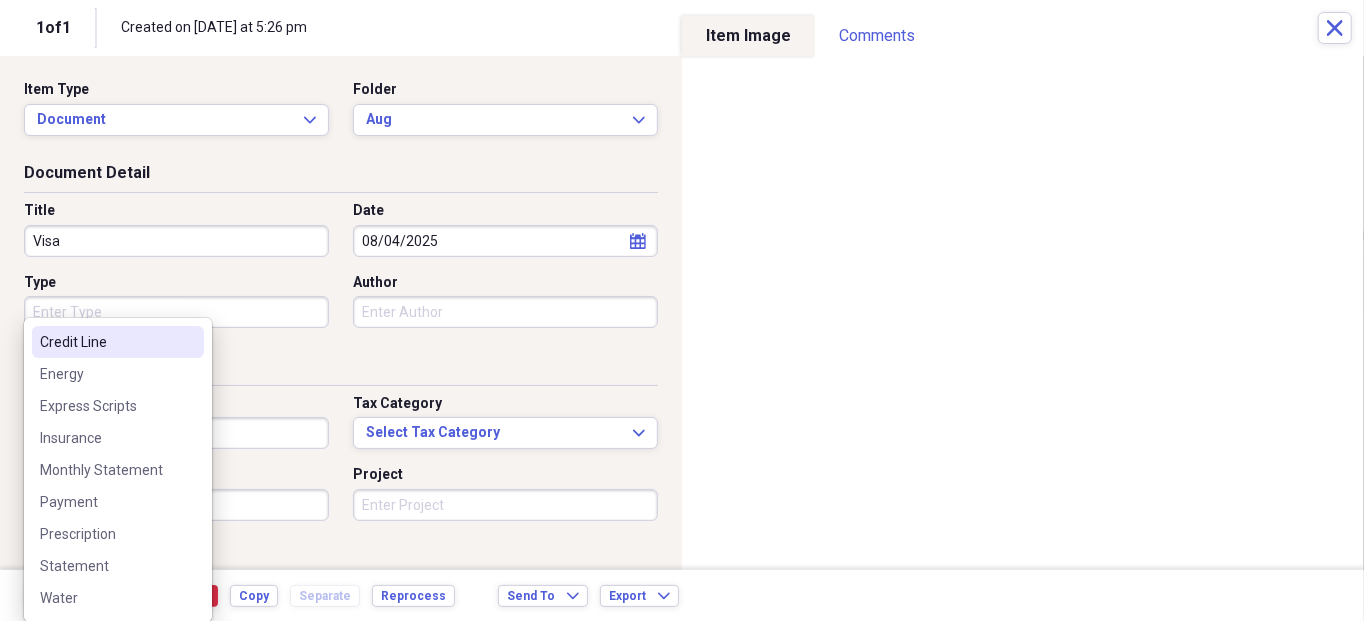 click on "Type" at bounding box center (176, 312) 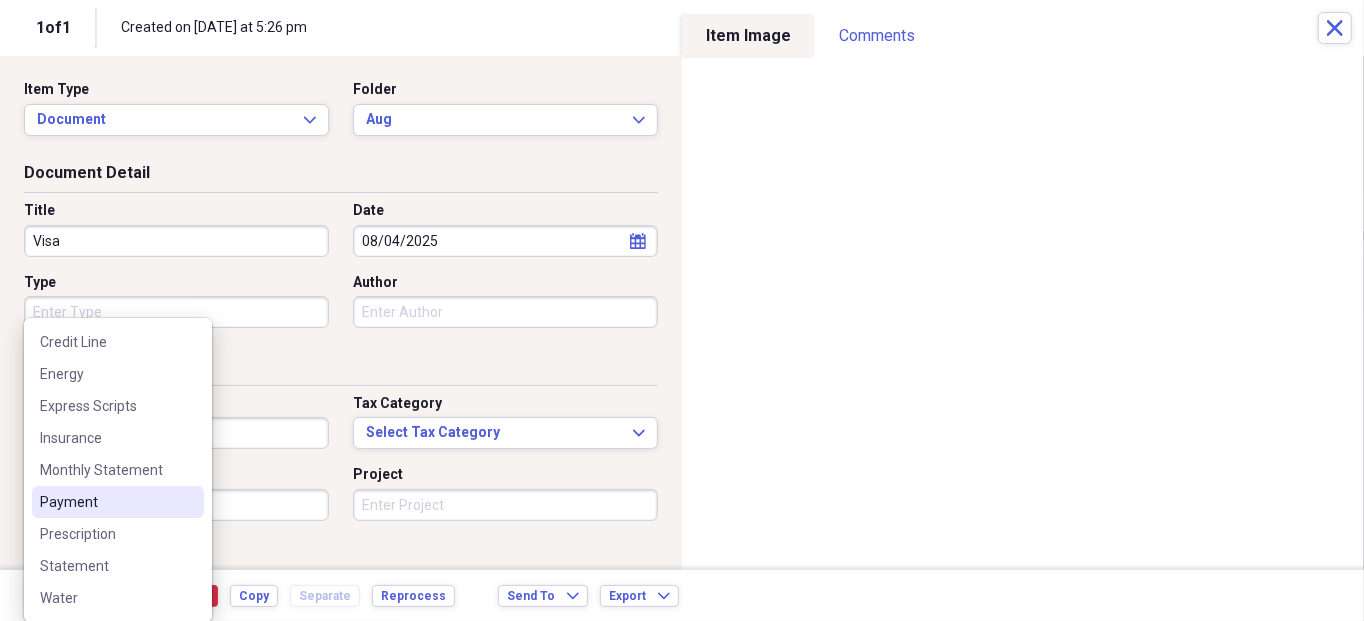 click on "Payment" at bounding box center [106, 502] 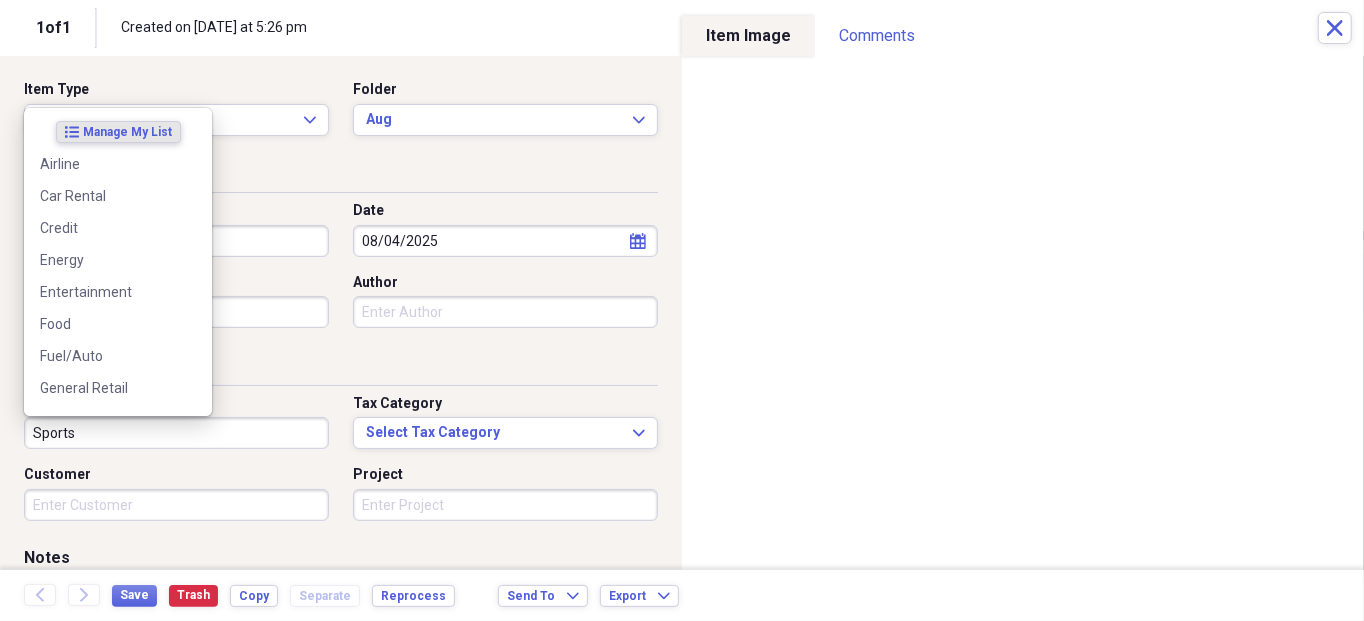 click on "Sports" at bounding box center [176, 433] 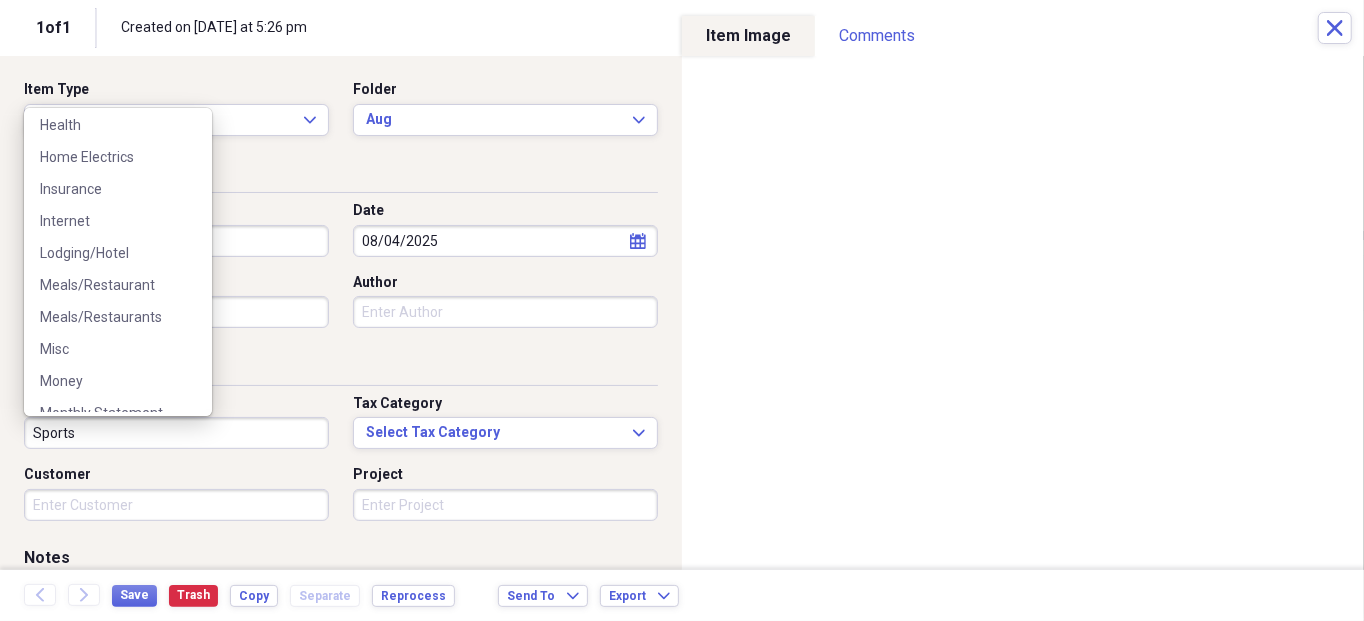 scroll, scrollTop: 300, scrollLeft: 0, axis: vertical 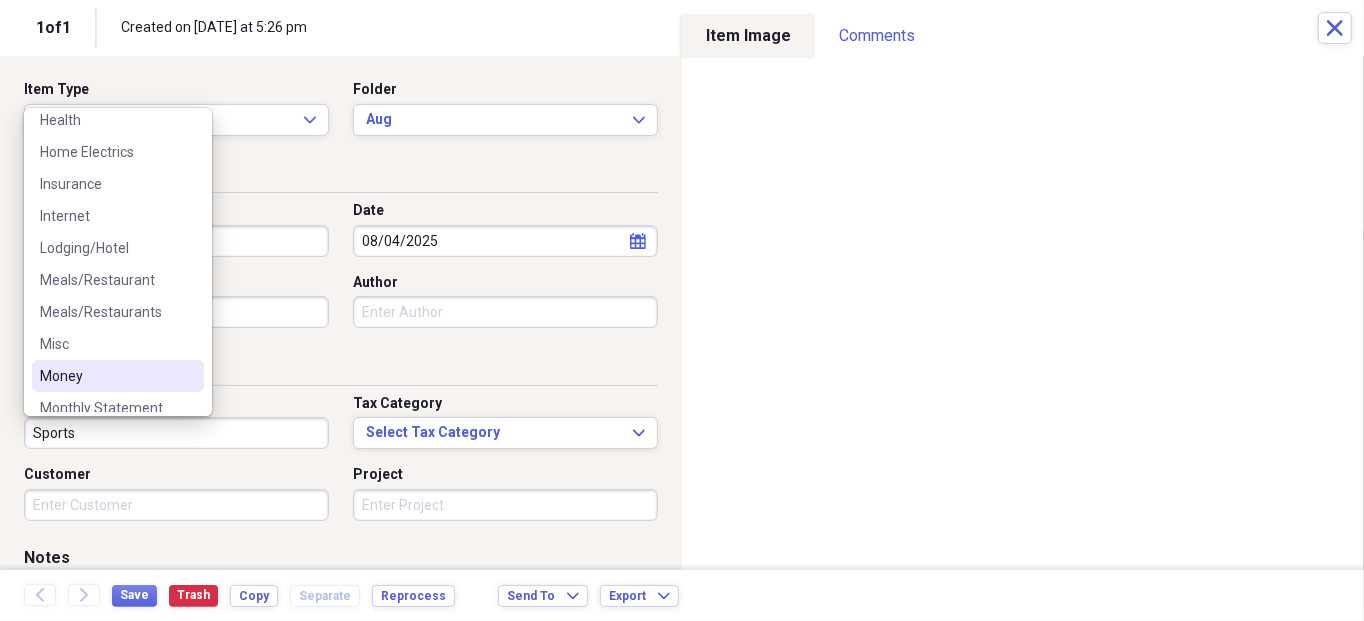 click on "Money" at bounding box center (106, 376) 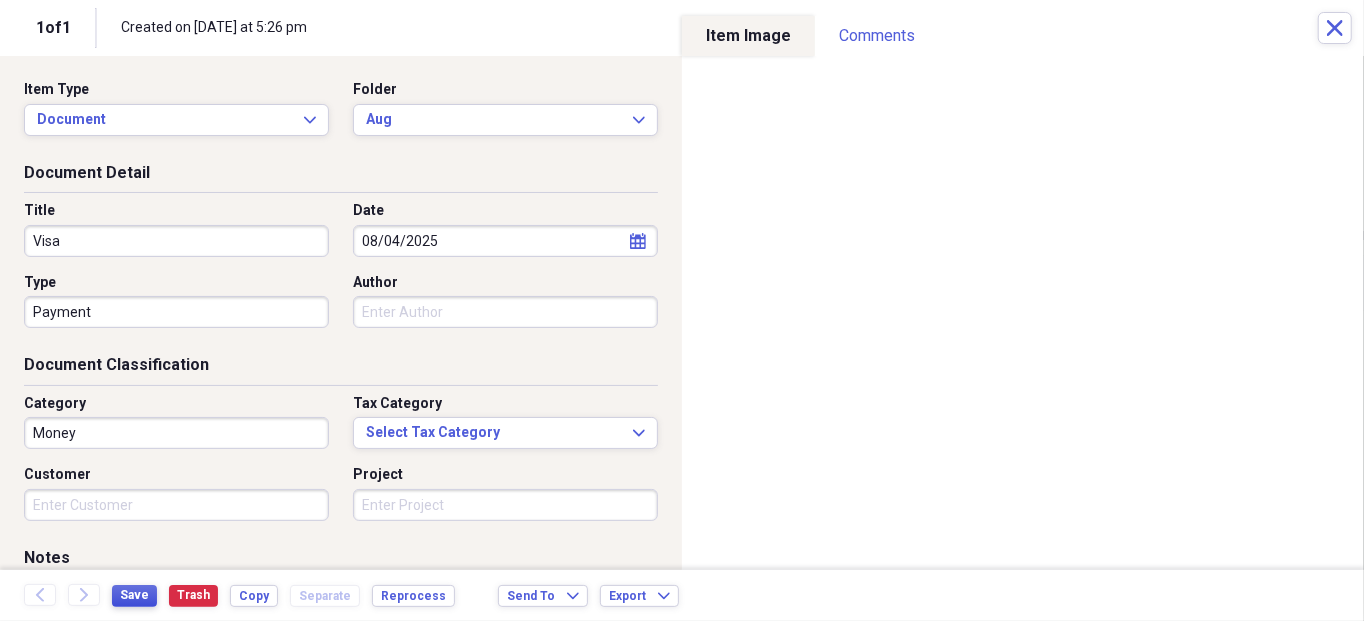 click on "Save" at bounding box center [134, 595] 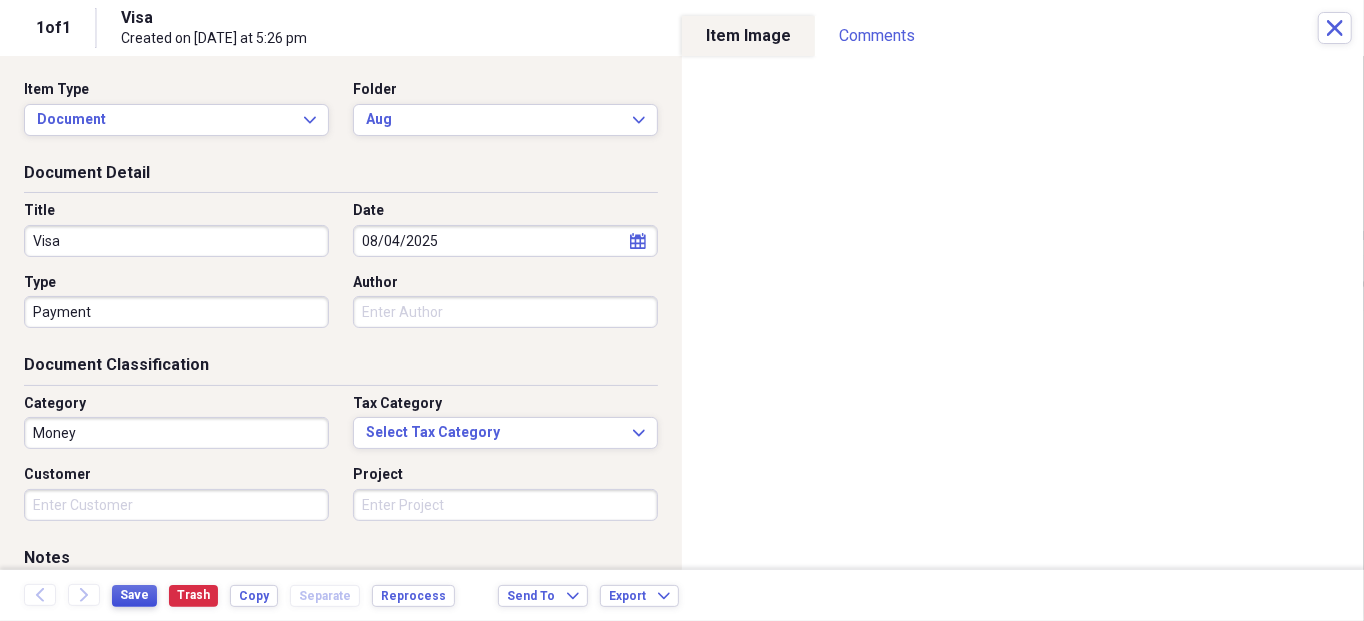 click on "Save" at bounding box center [134, 595] 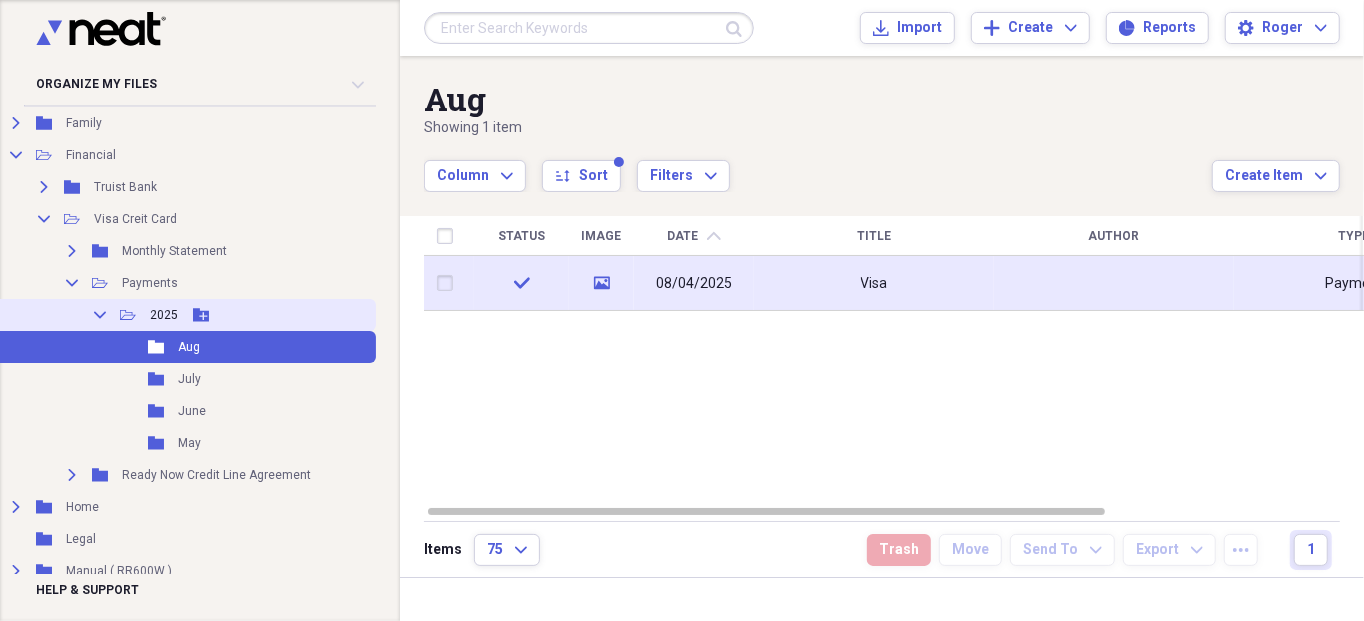 click on "Collapse" 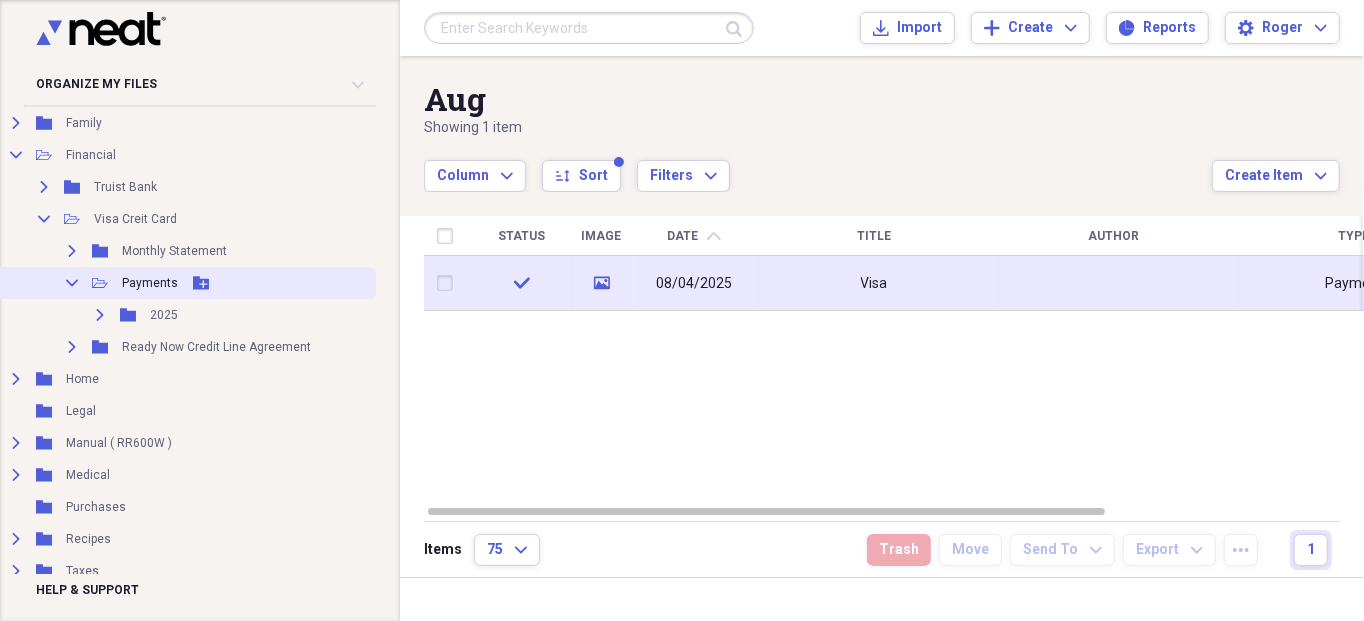 click on "Collapse" at bounding box center [72, 283] 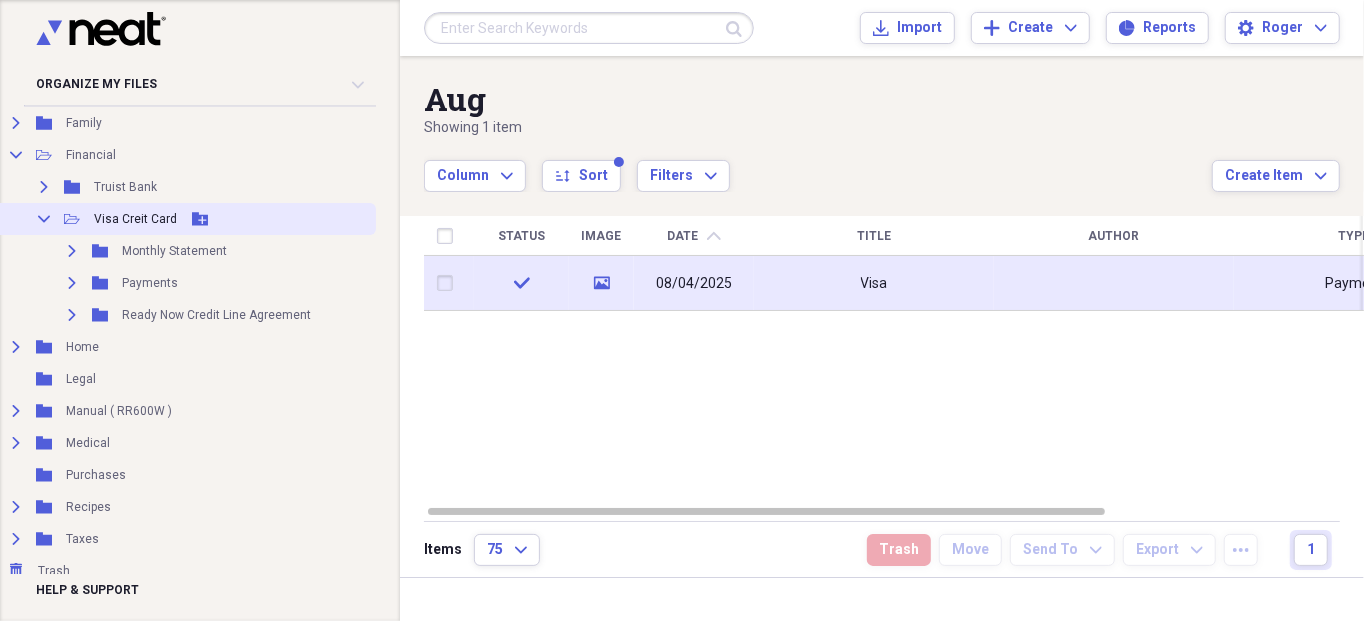 click on "Collapse" 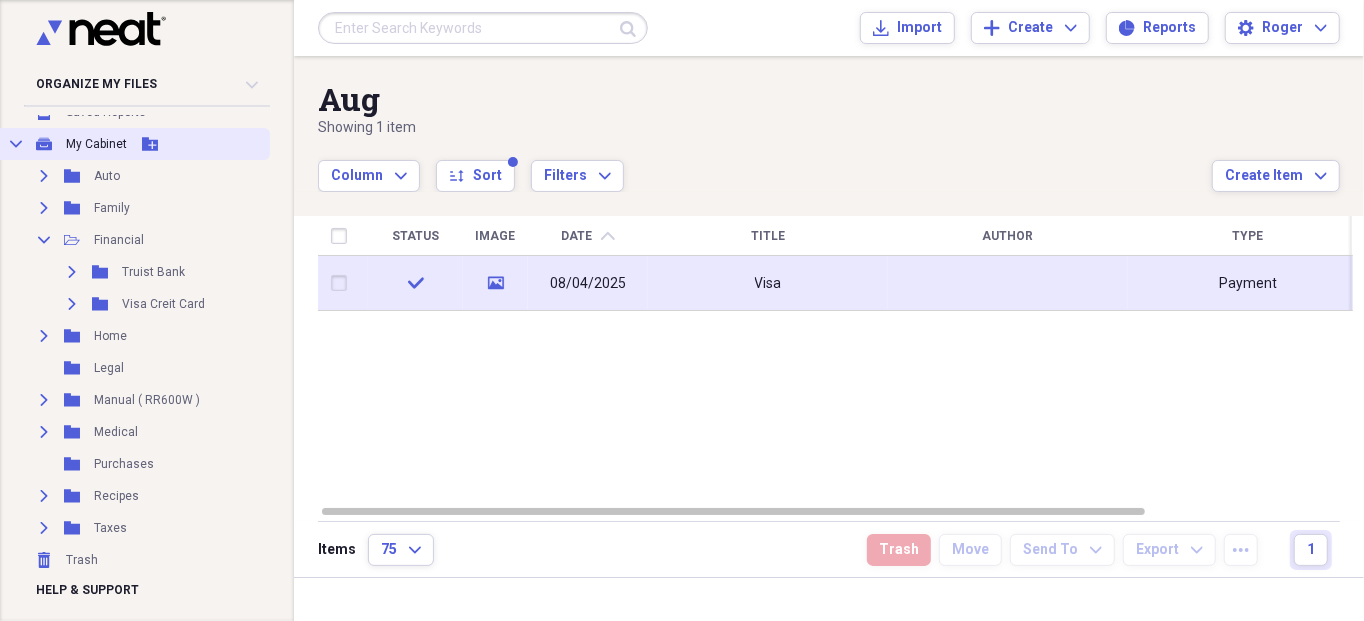 click 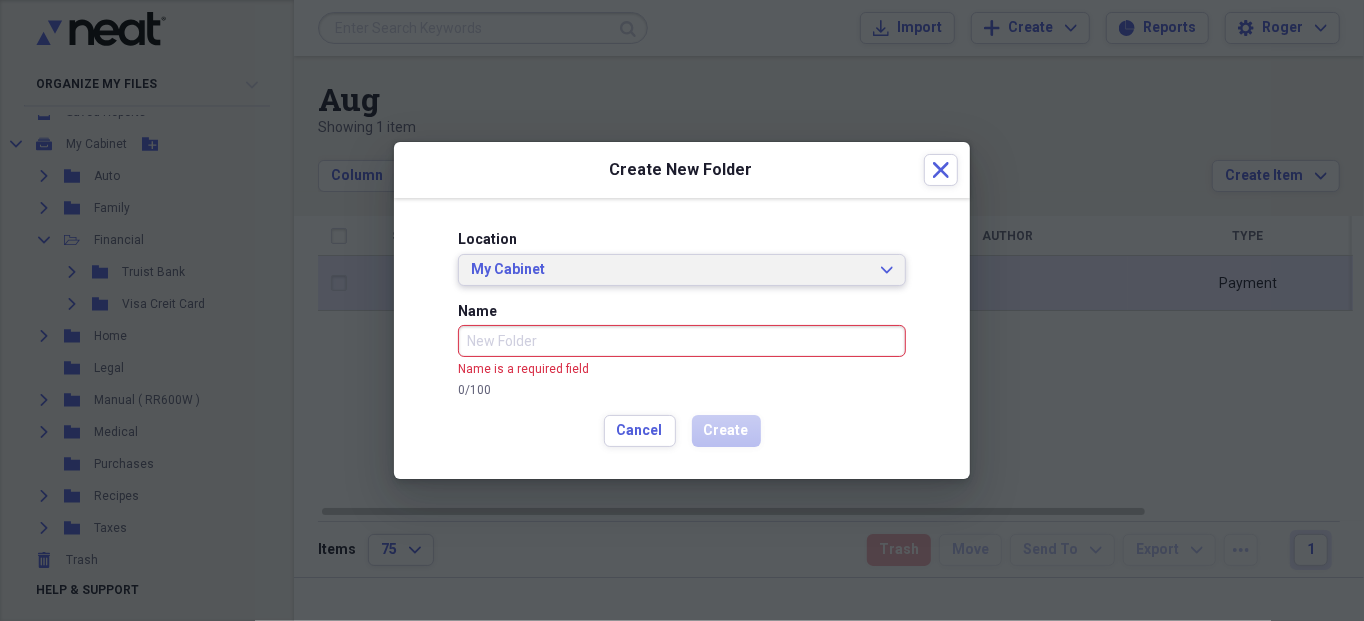 click on "My Cabinet Expand" at bounding box center [682, 270] 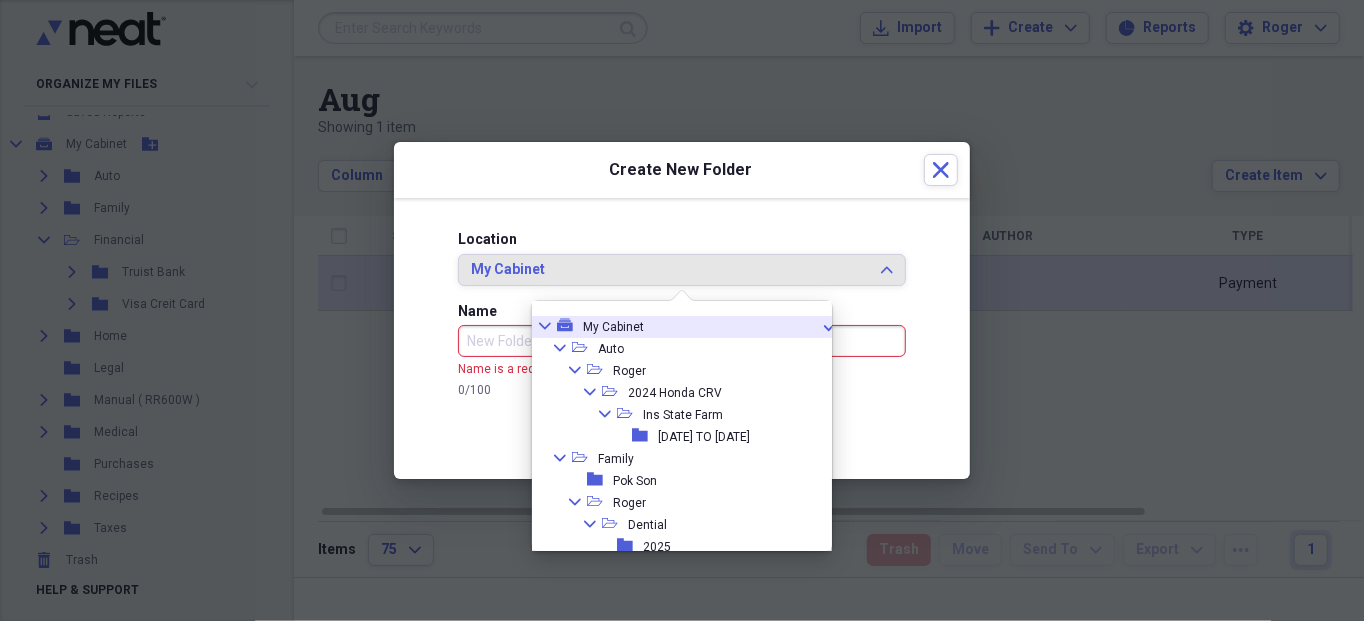 click at bounding box center (682, 310) 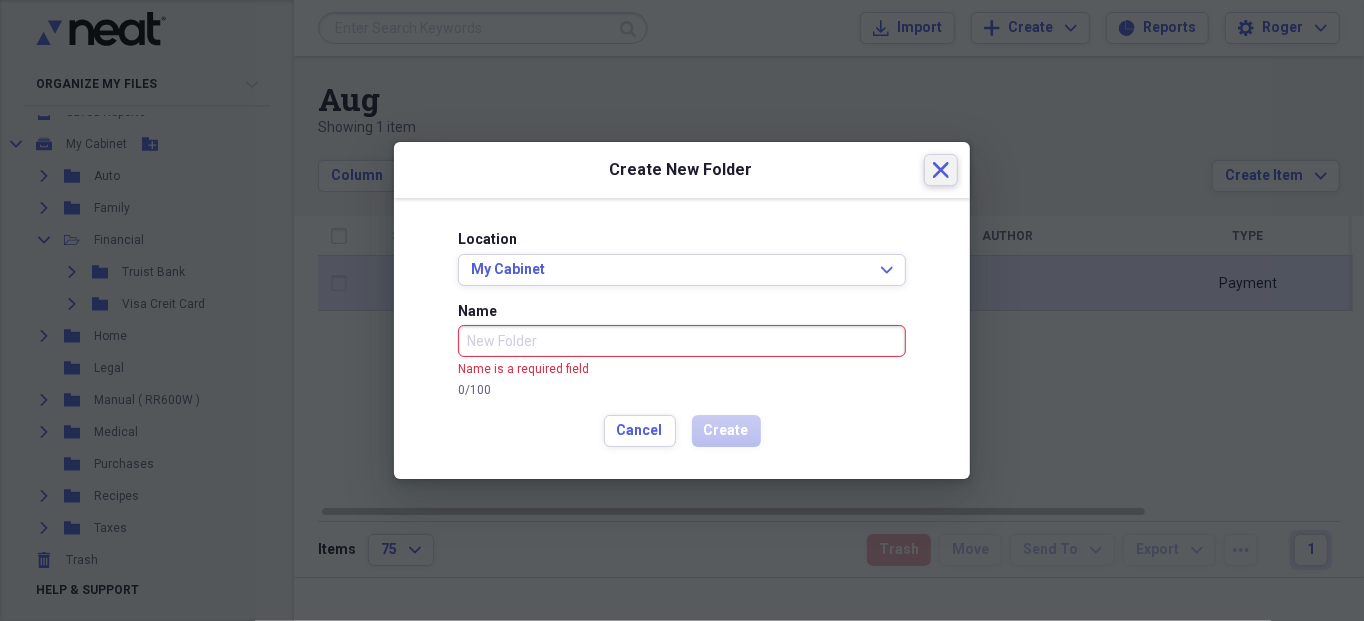 click 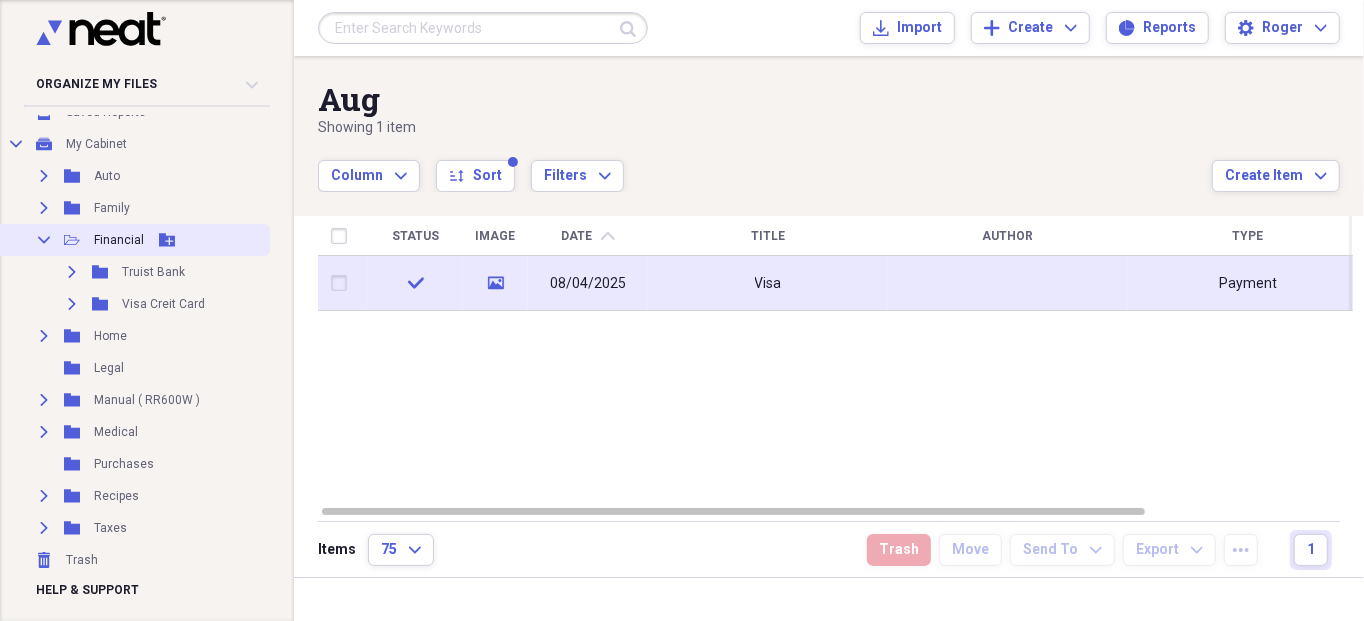 click on "Collapse" 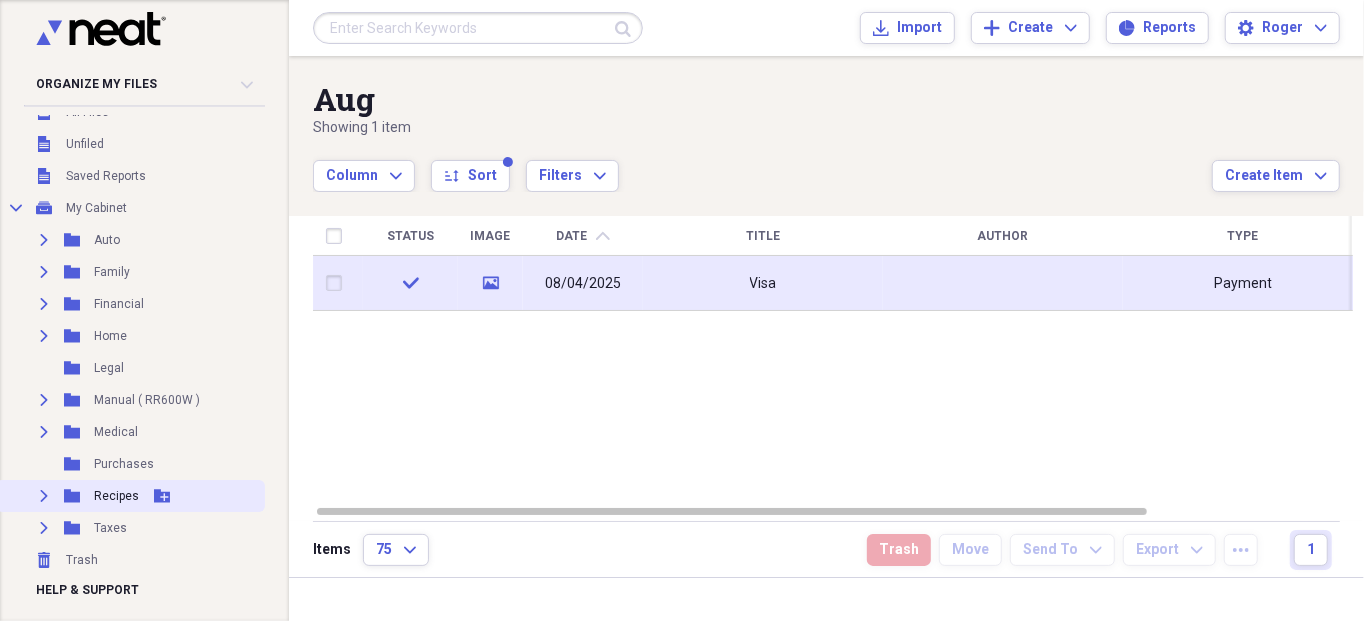 click on "Expand" 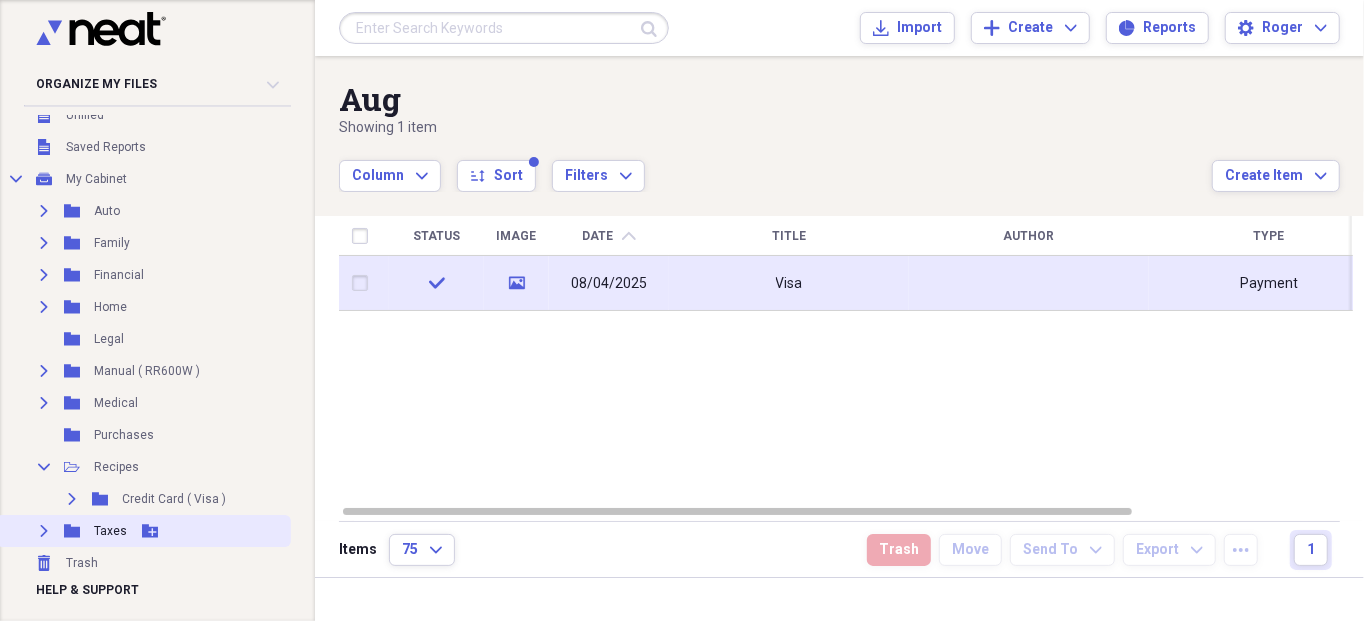 scroll, scrollTop: 82, scrollLeft: 0, axis: vertical 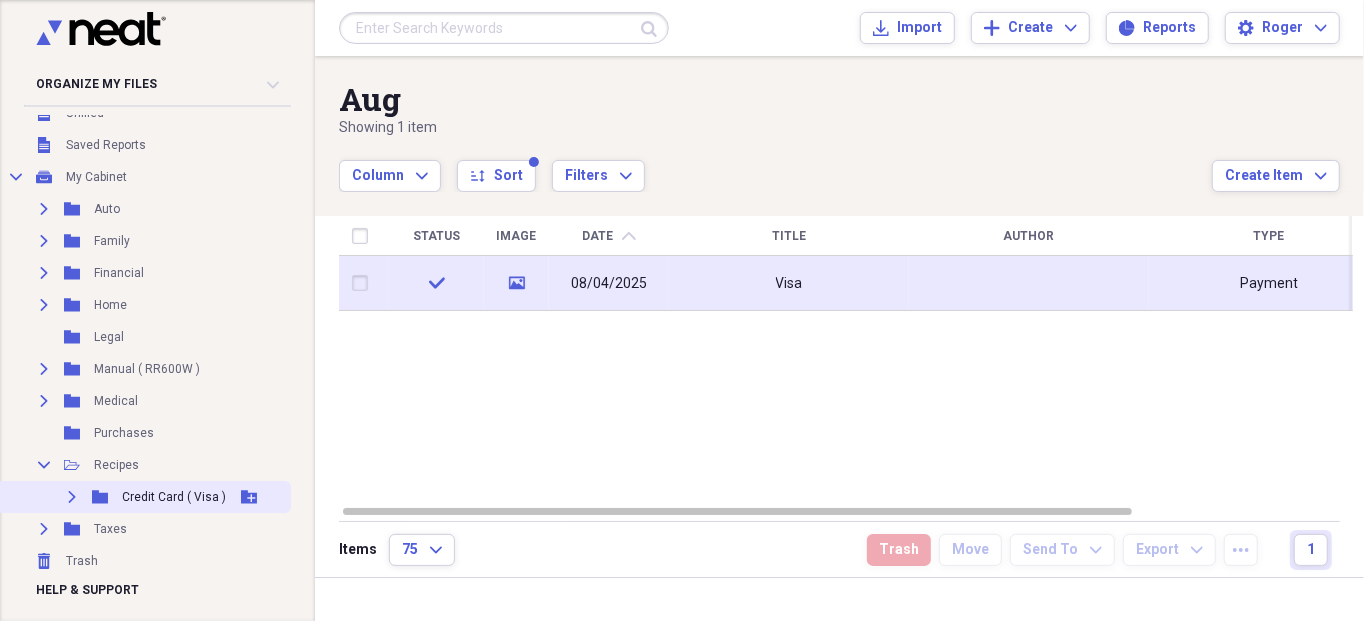 click 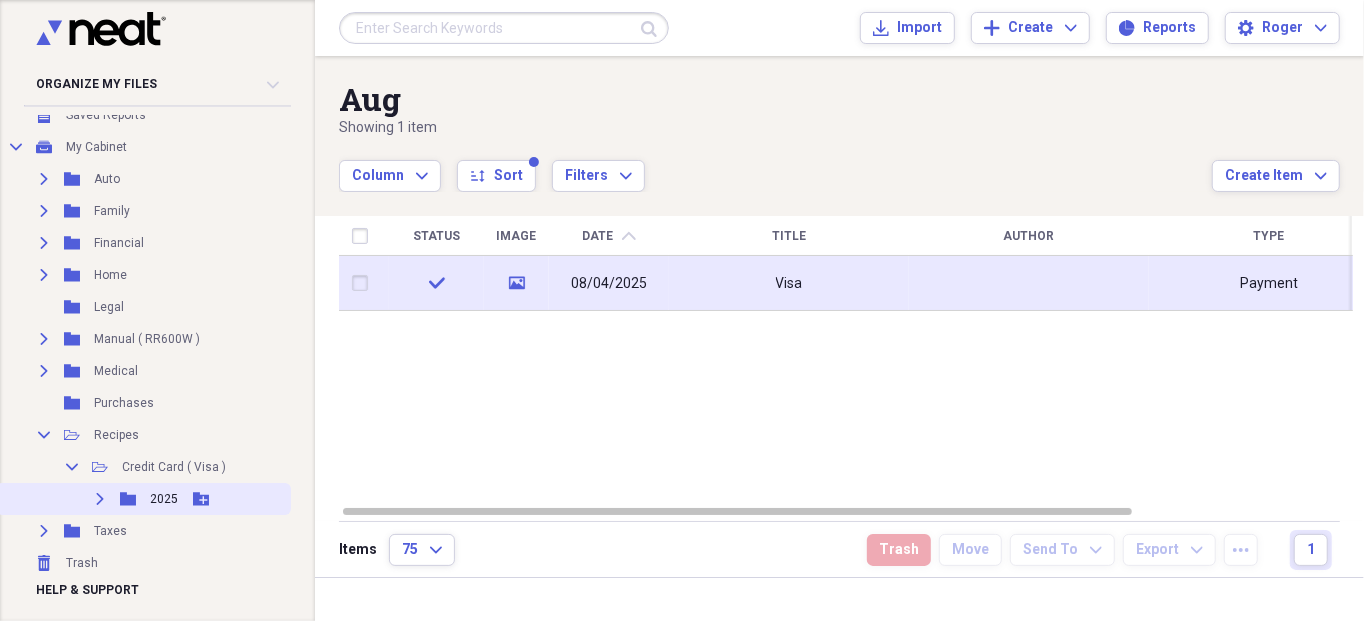 scroll, scrollTop: 115, scrollLeft: 0, axis: vertical 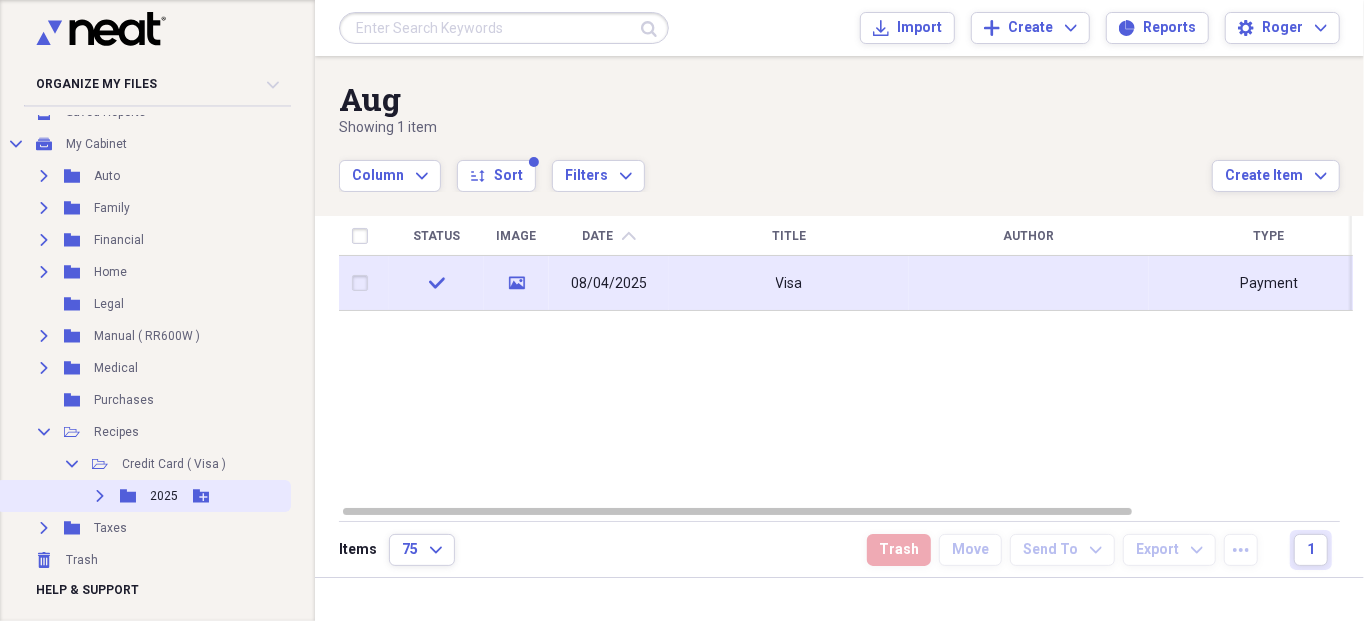 click 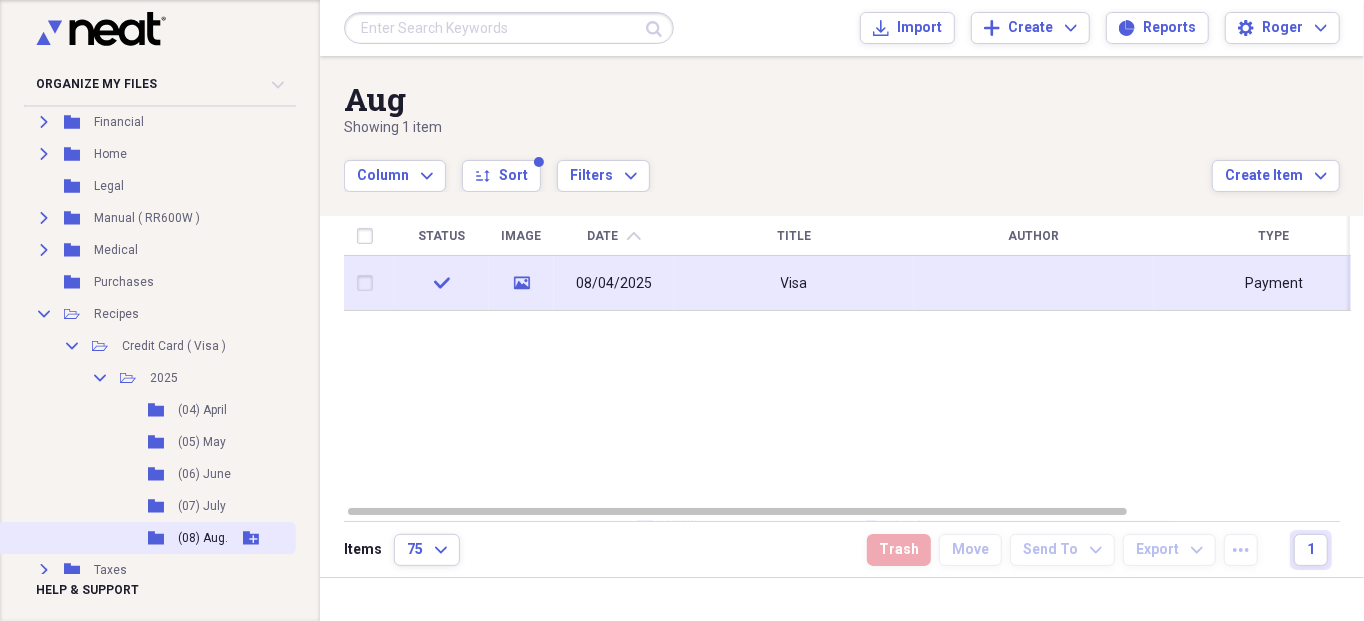 scroll, scrollTop: 275, scrollLeft: 0, axis: vertical 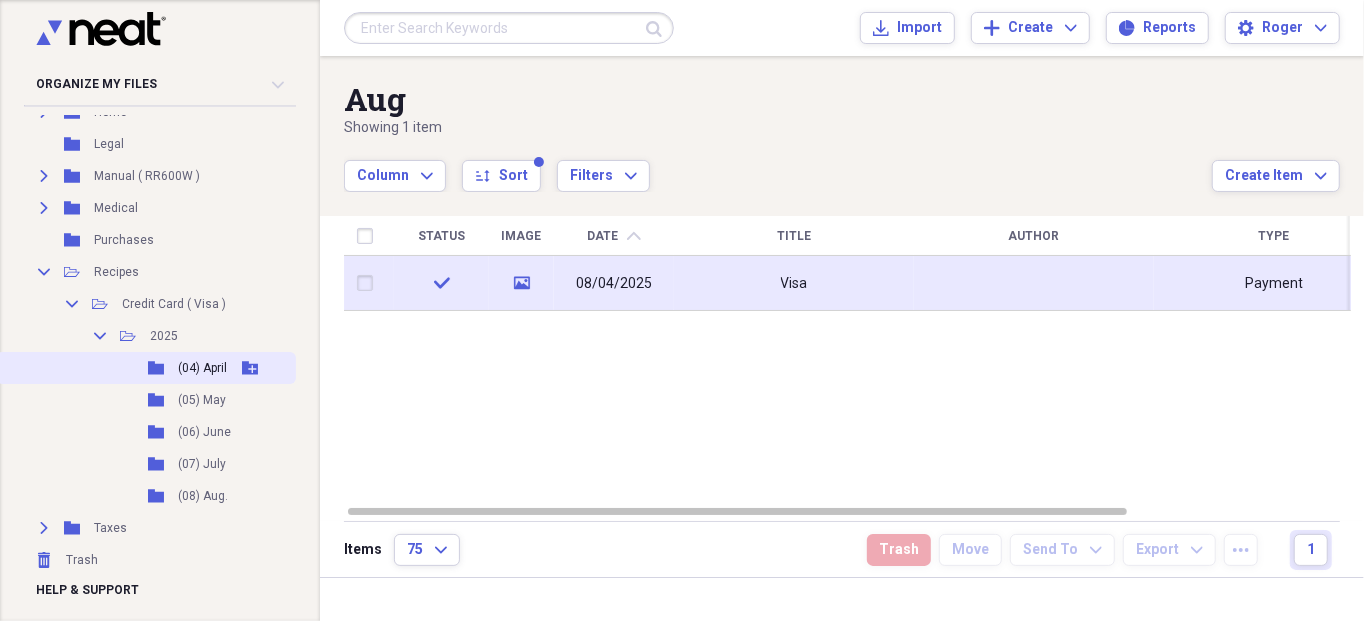 click on "(04) April" at bounding box center [202, 368] 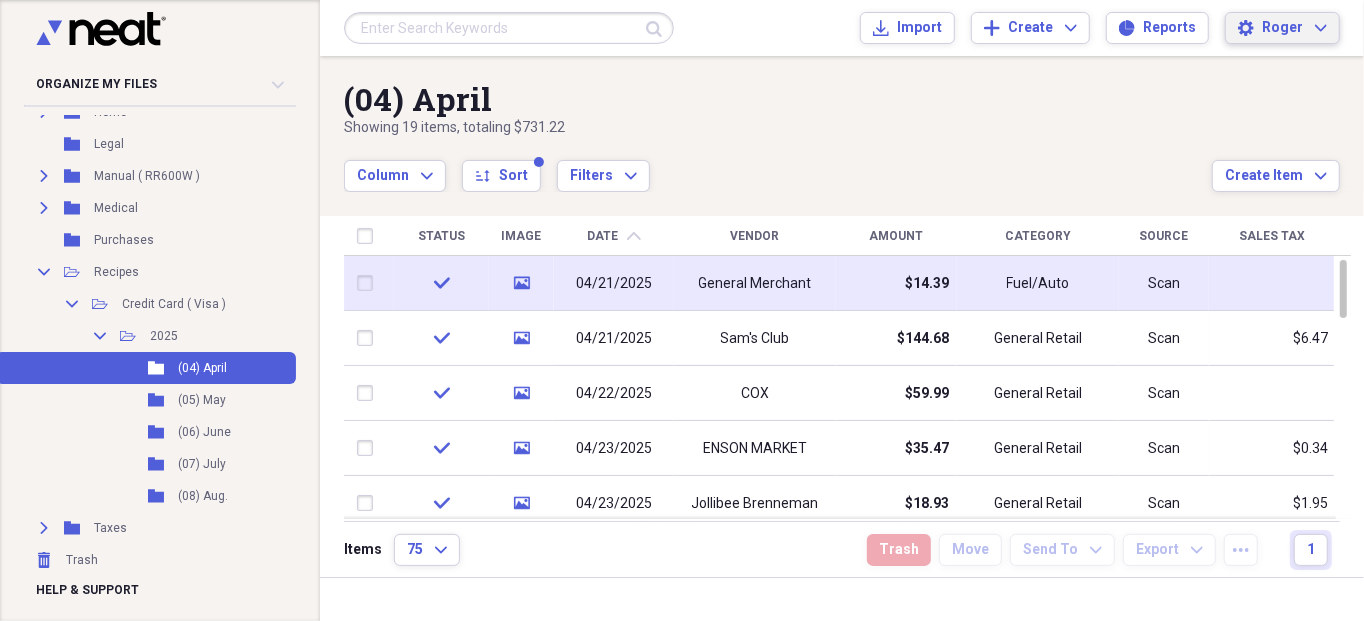 click on "Roger" at bounding box center [1282, 28] 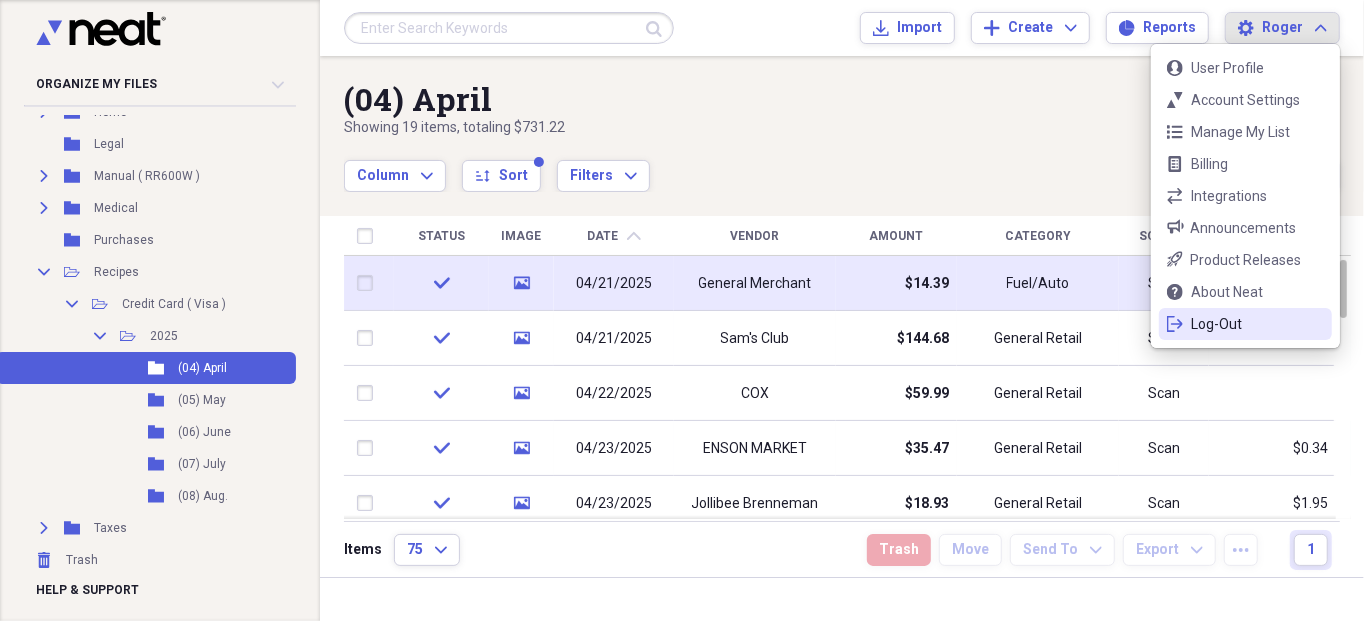 click on "Log-Out" at bounding box center [1245, 324] 